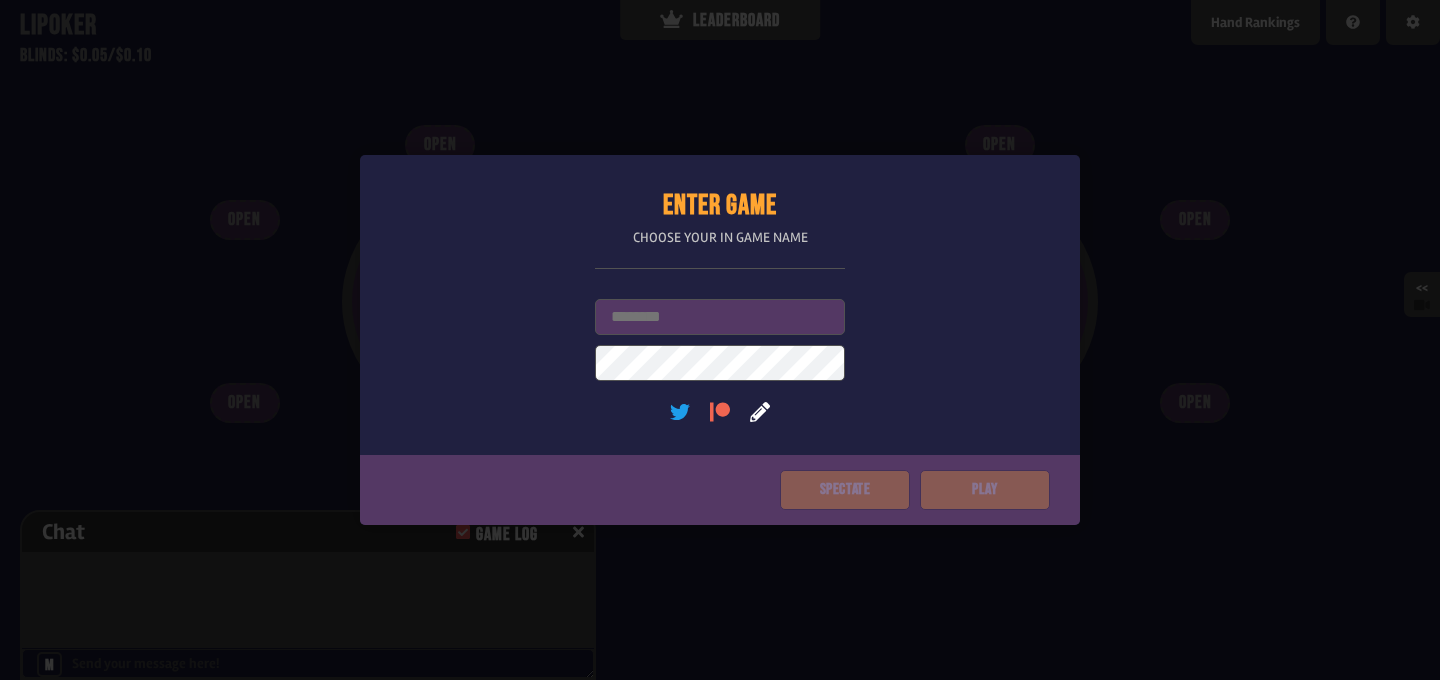scroll, scrollTop: 0, scrollLeft: 0, axis: both 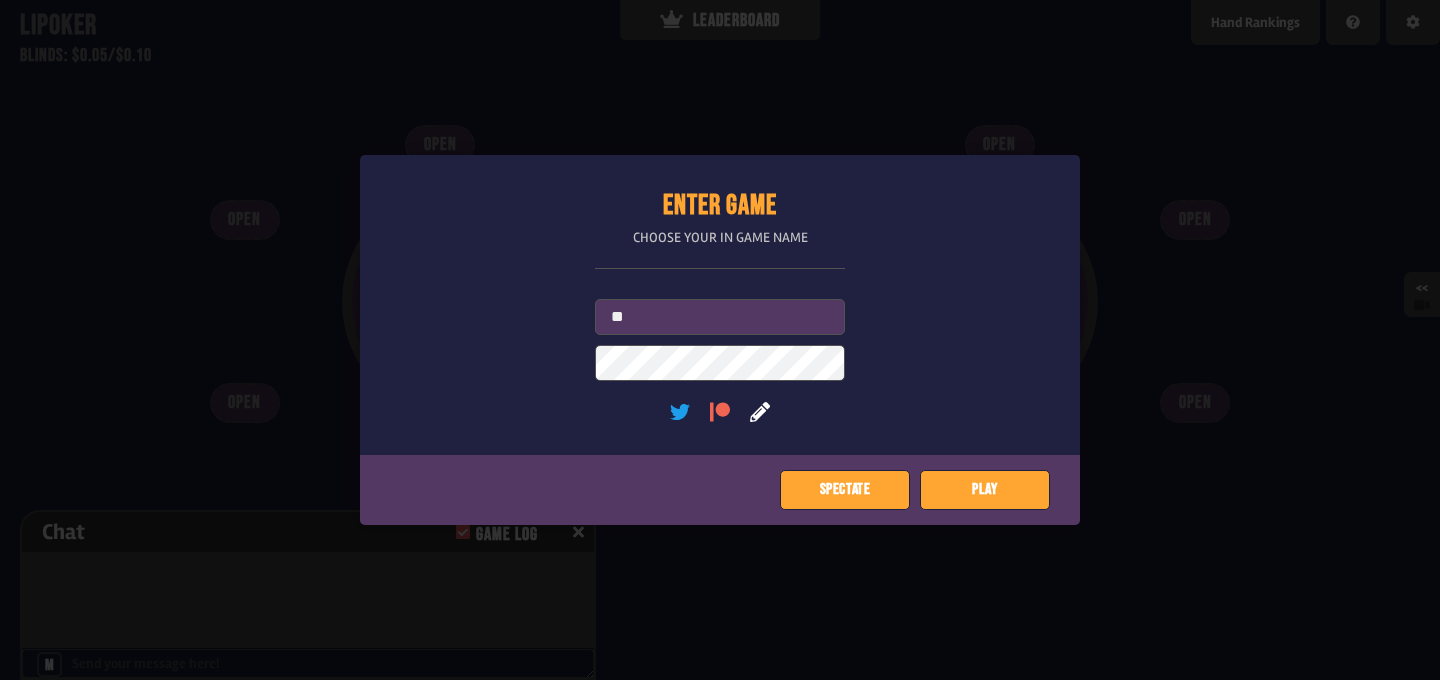 type on "*" 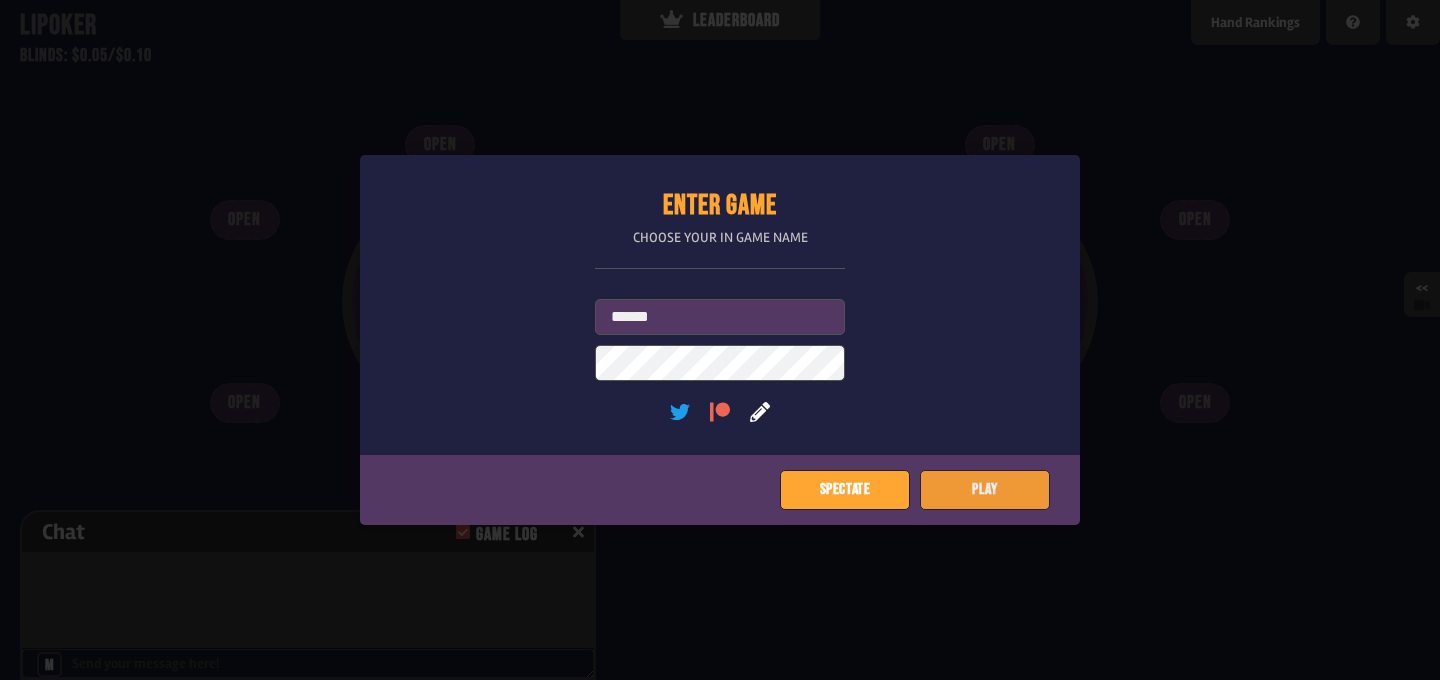 type on "******" 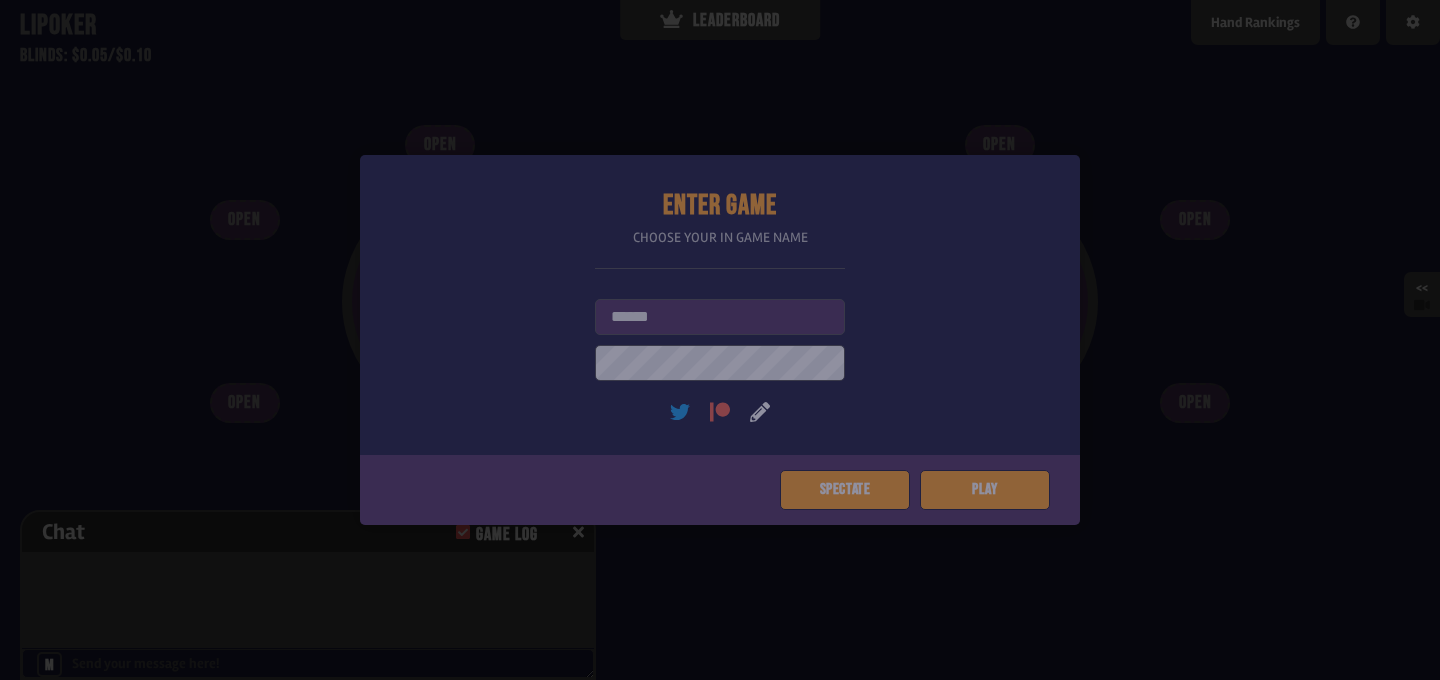 type on "*" 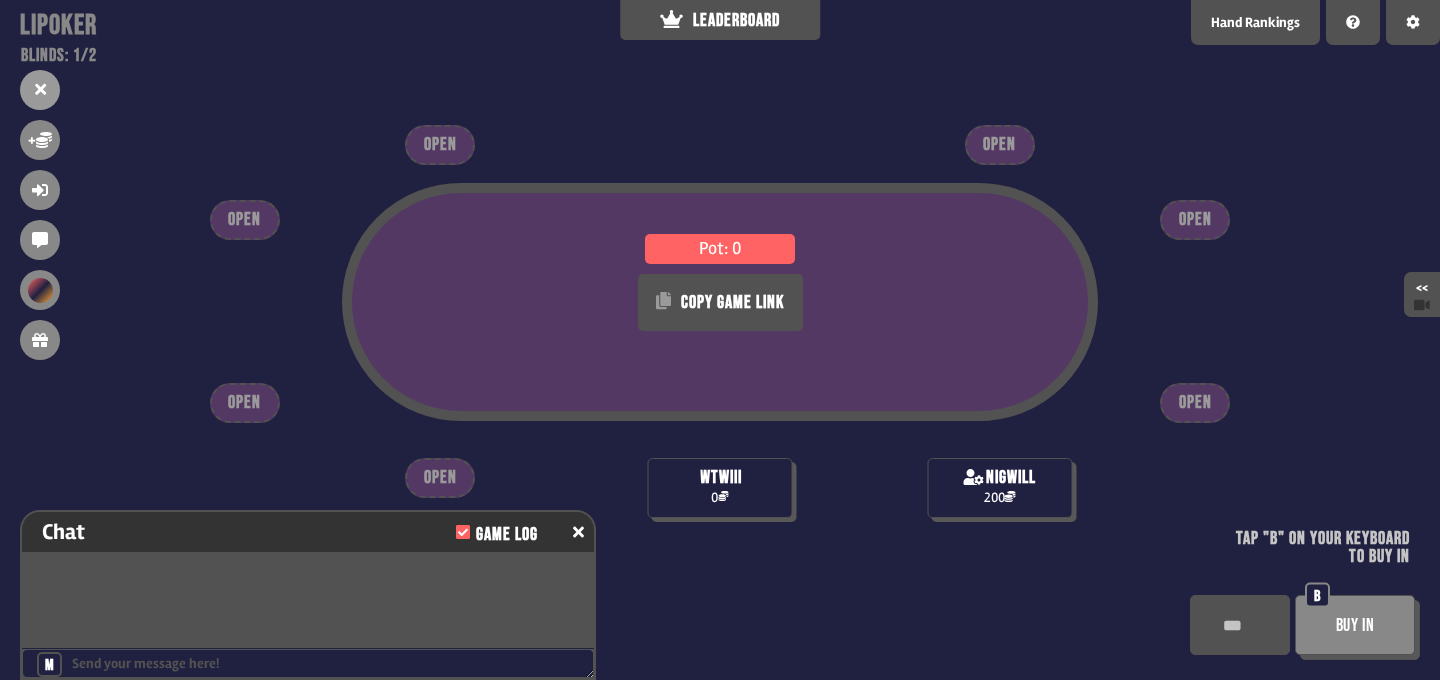 click on "OPEN" at bounding box center [440, 478] 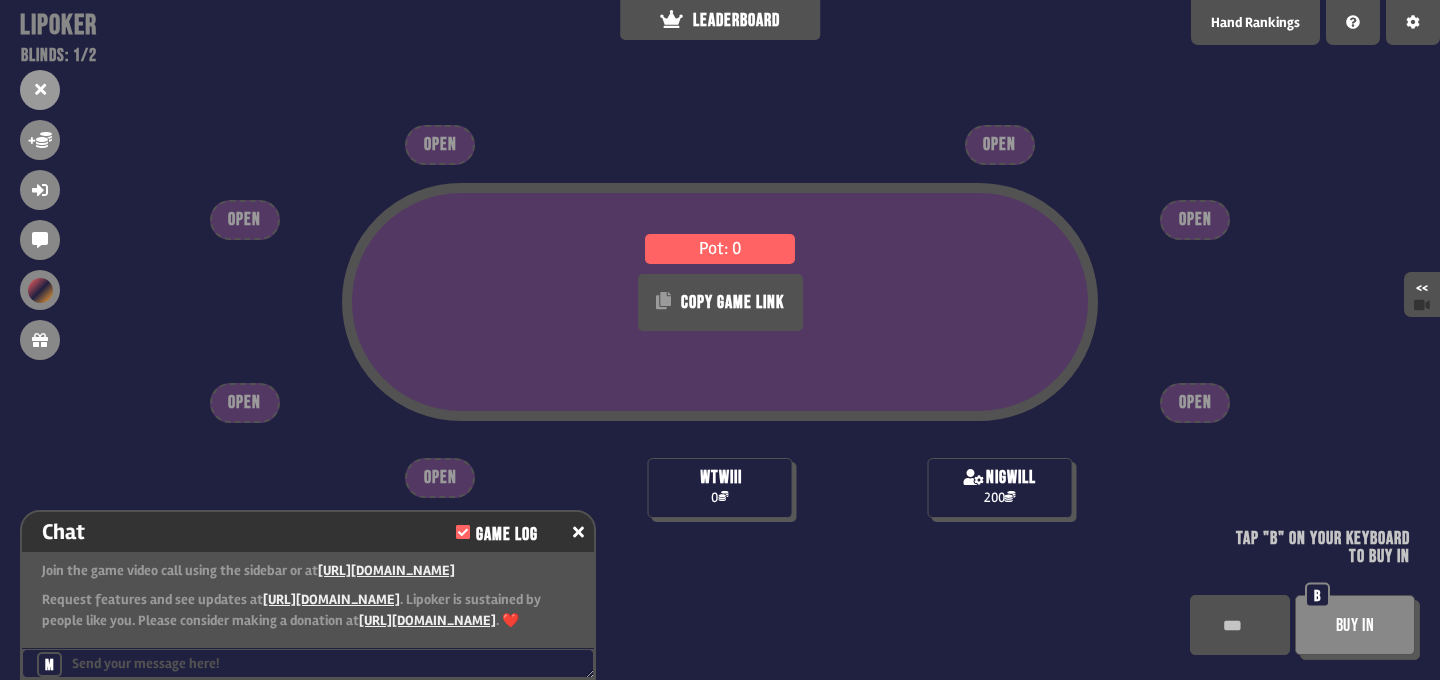 scroll, scrollTop: 38, scrollLeft: 0, axis: vertical 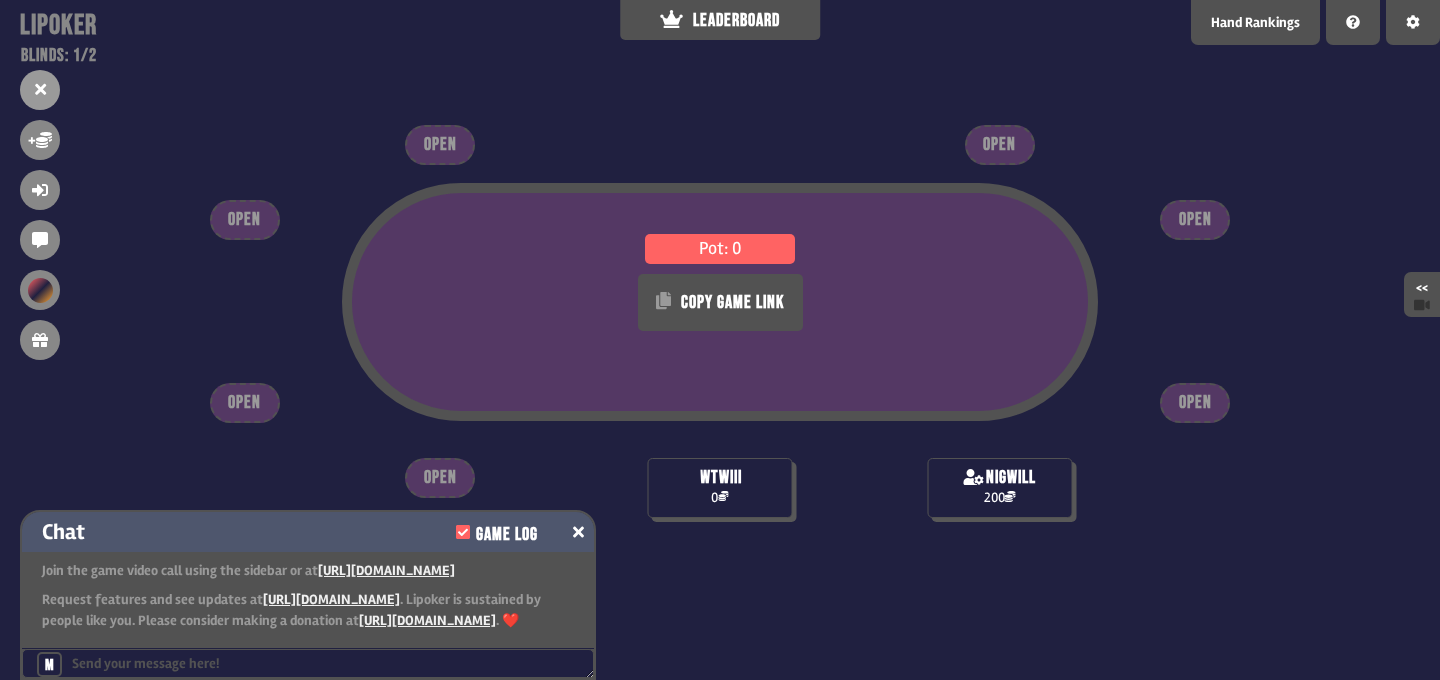 click 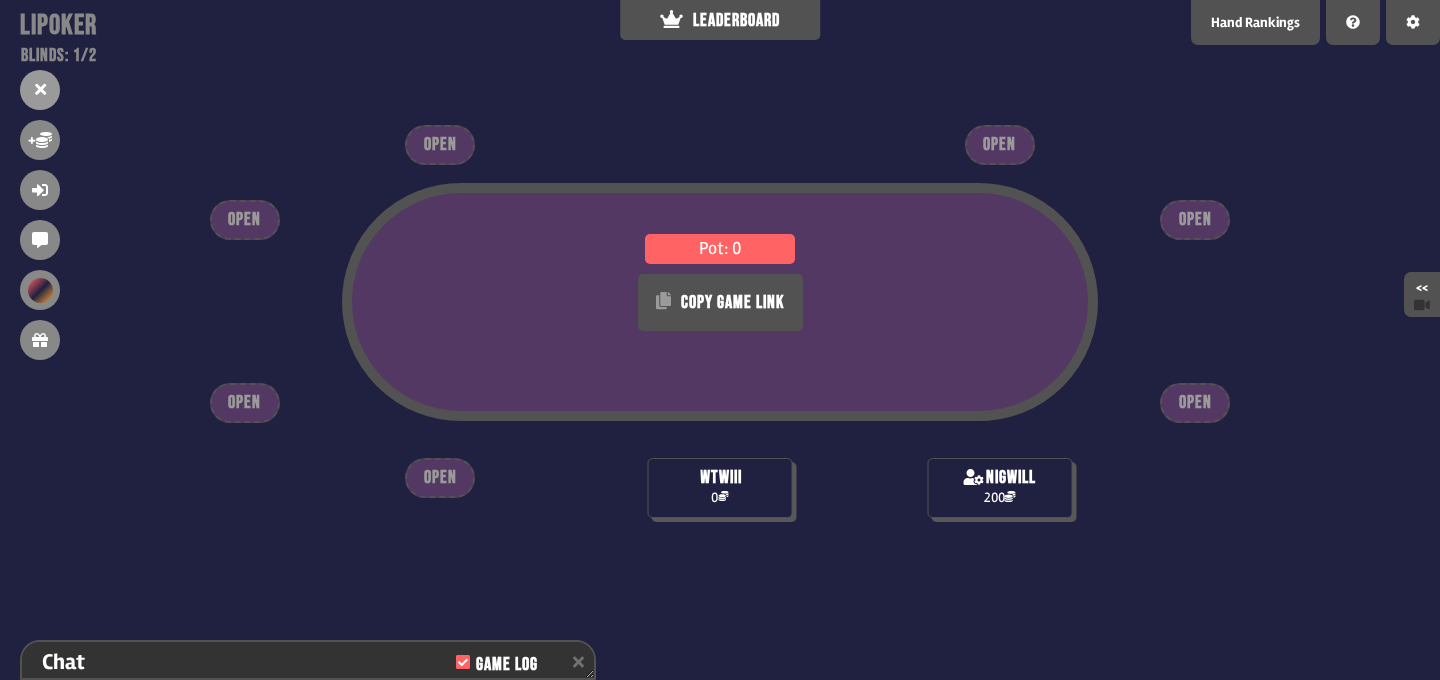 scroll, scrollTop: 129, scrollLeft: 0, axis: vertical 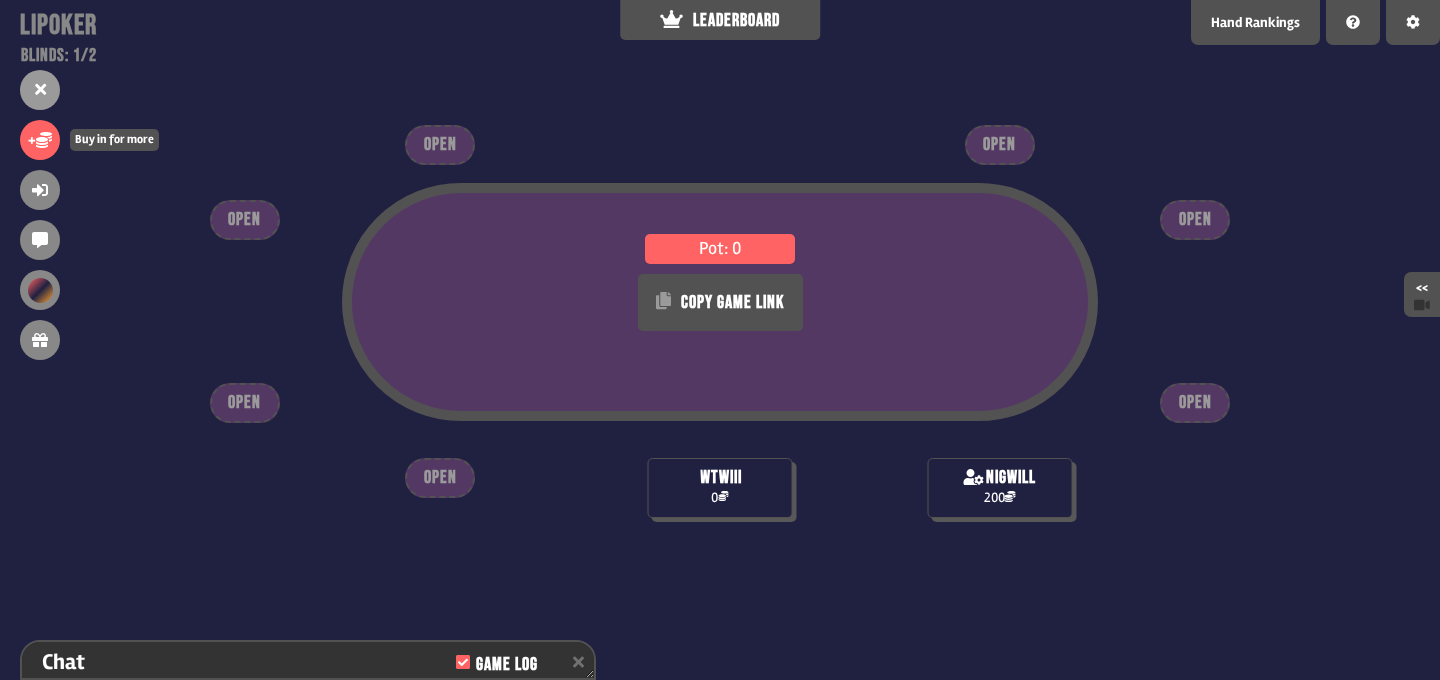 click 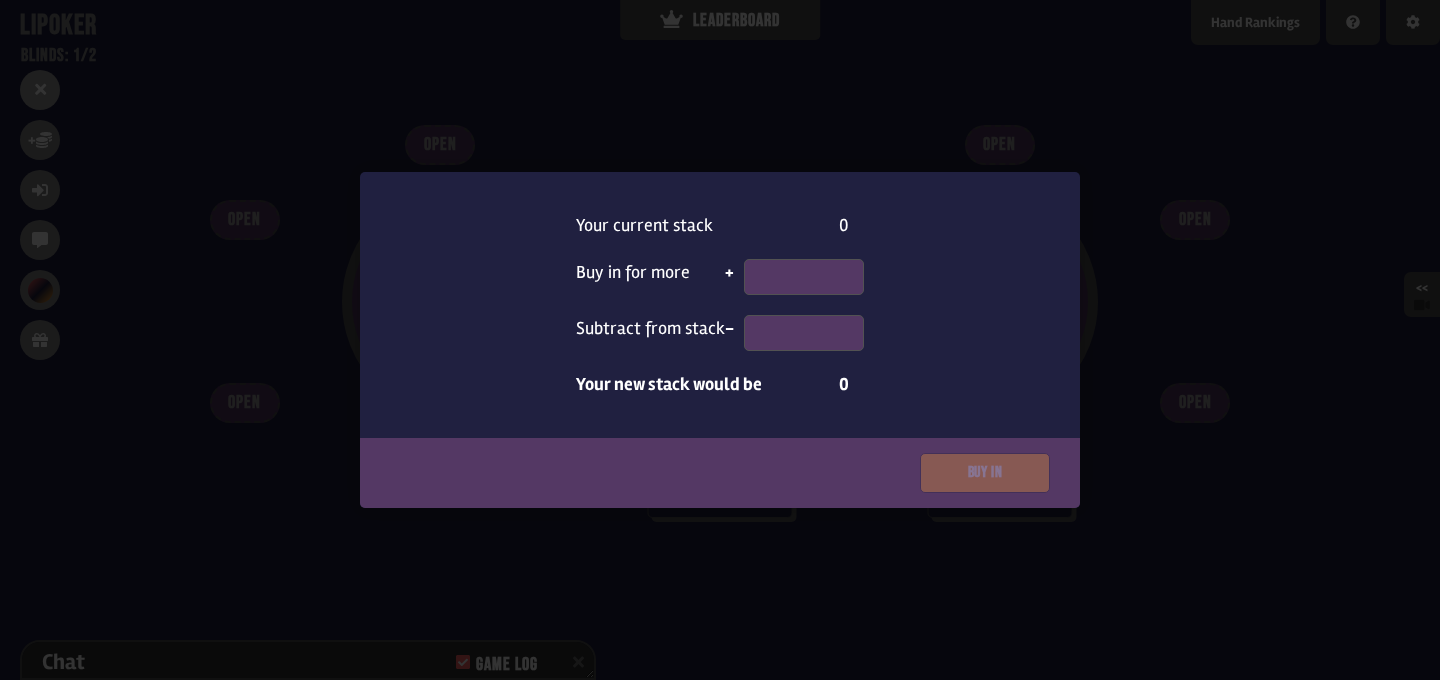 click on "Buy in" at bounding box center (720, 473) 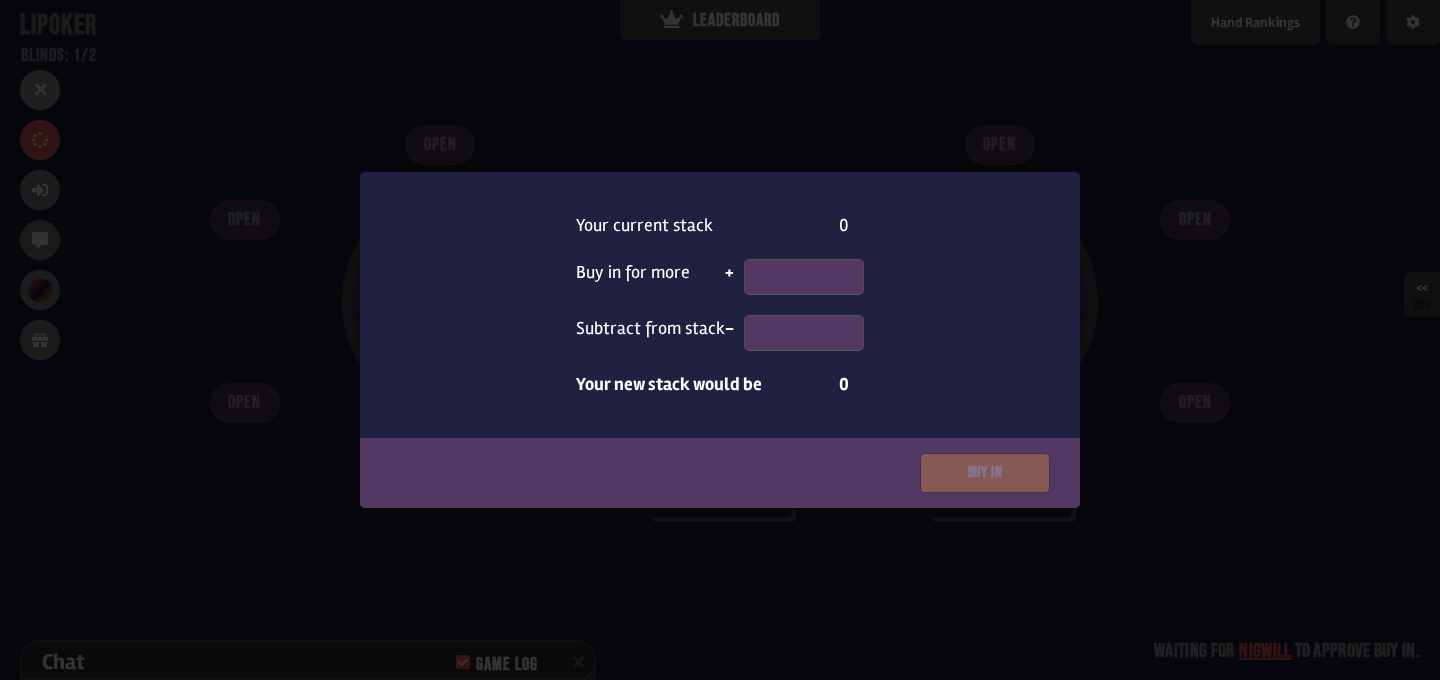 click on "Your current stack 0 Buy in for more + Subtract from stack - Your new stack would be 0 Buy in" at bounding box center (720, 340) 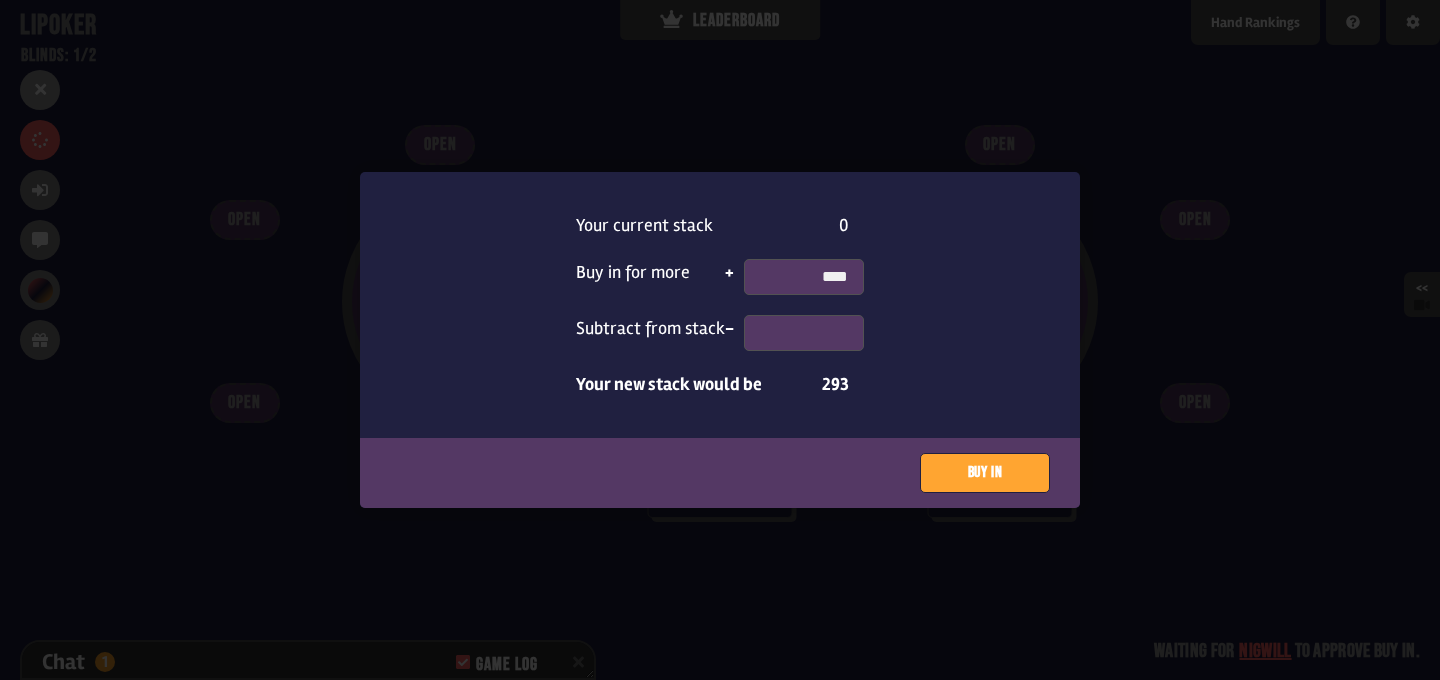 scroll, scrollTop: 158, scrollLeft: 0, axis: vertical 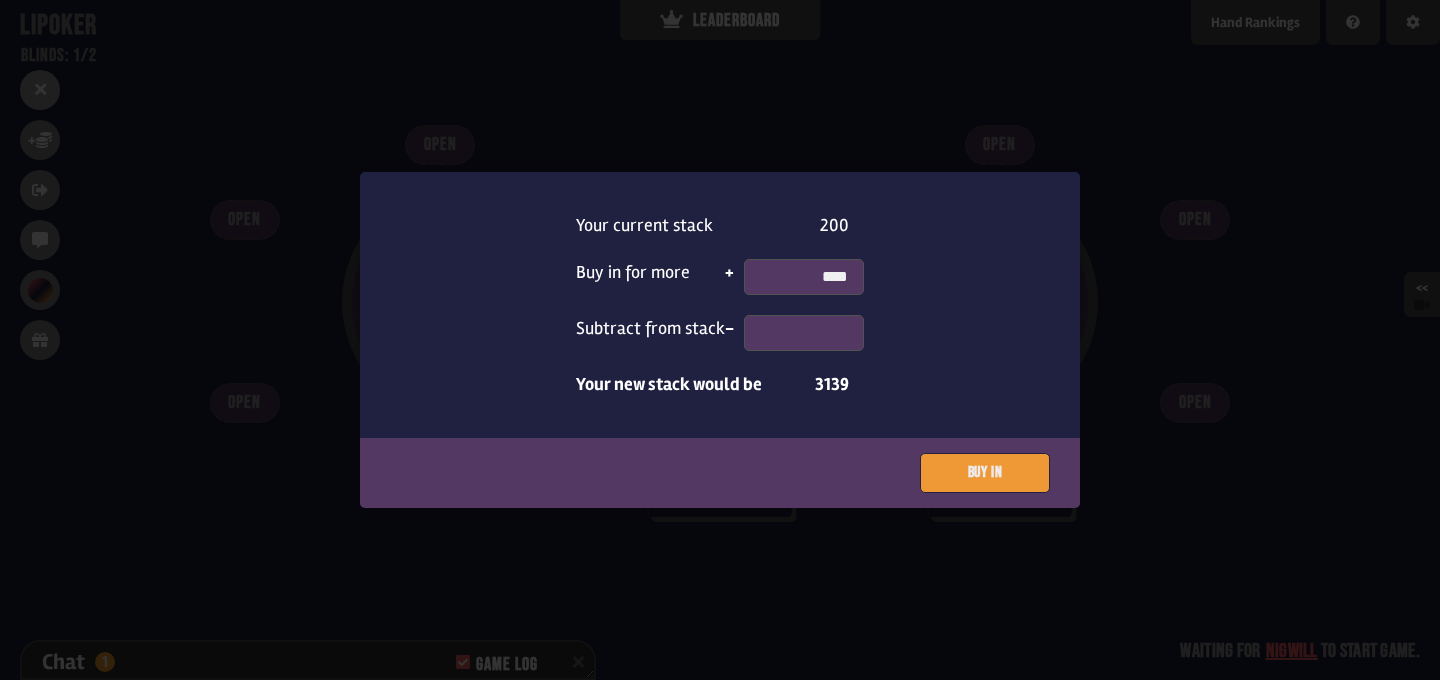 type on "****" 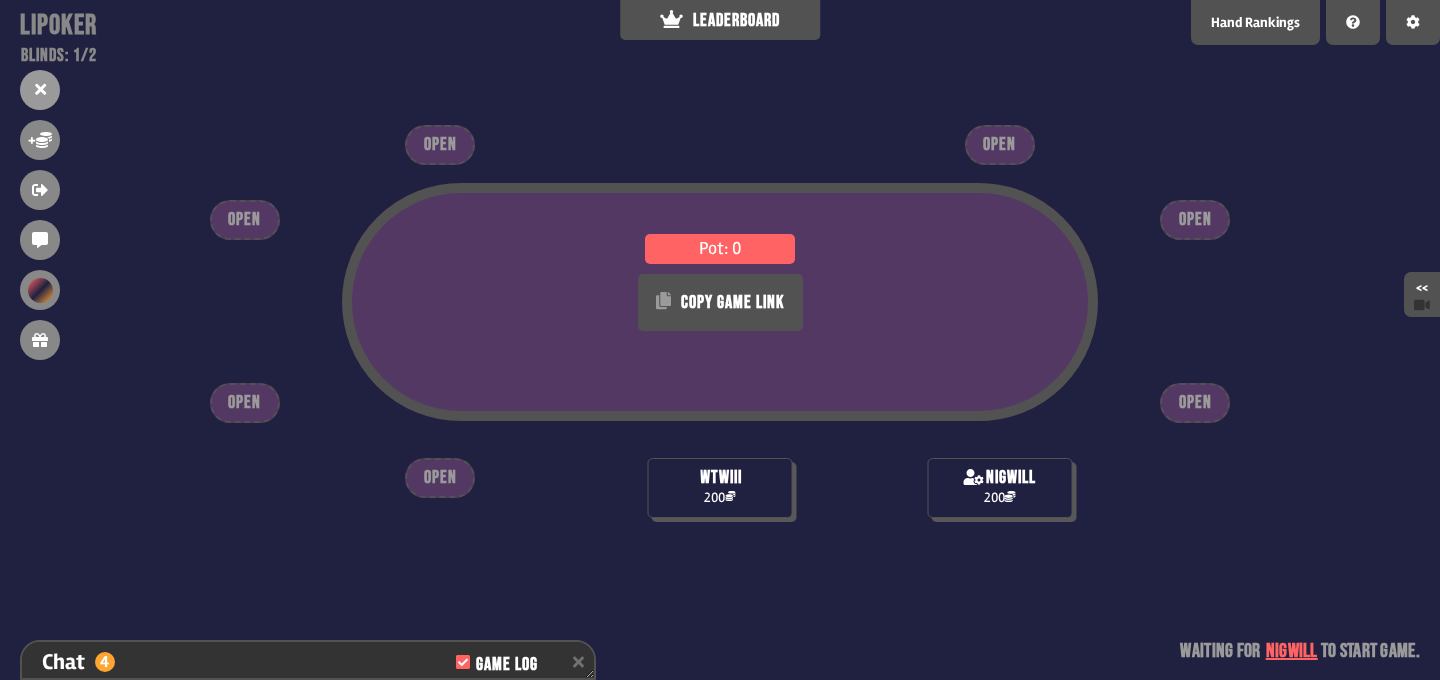 scroll, scrollTop: 245, scrollLeft: 0, axis: vertical 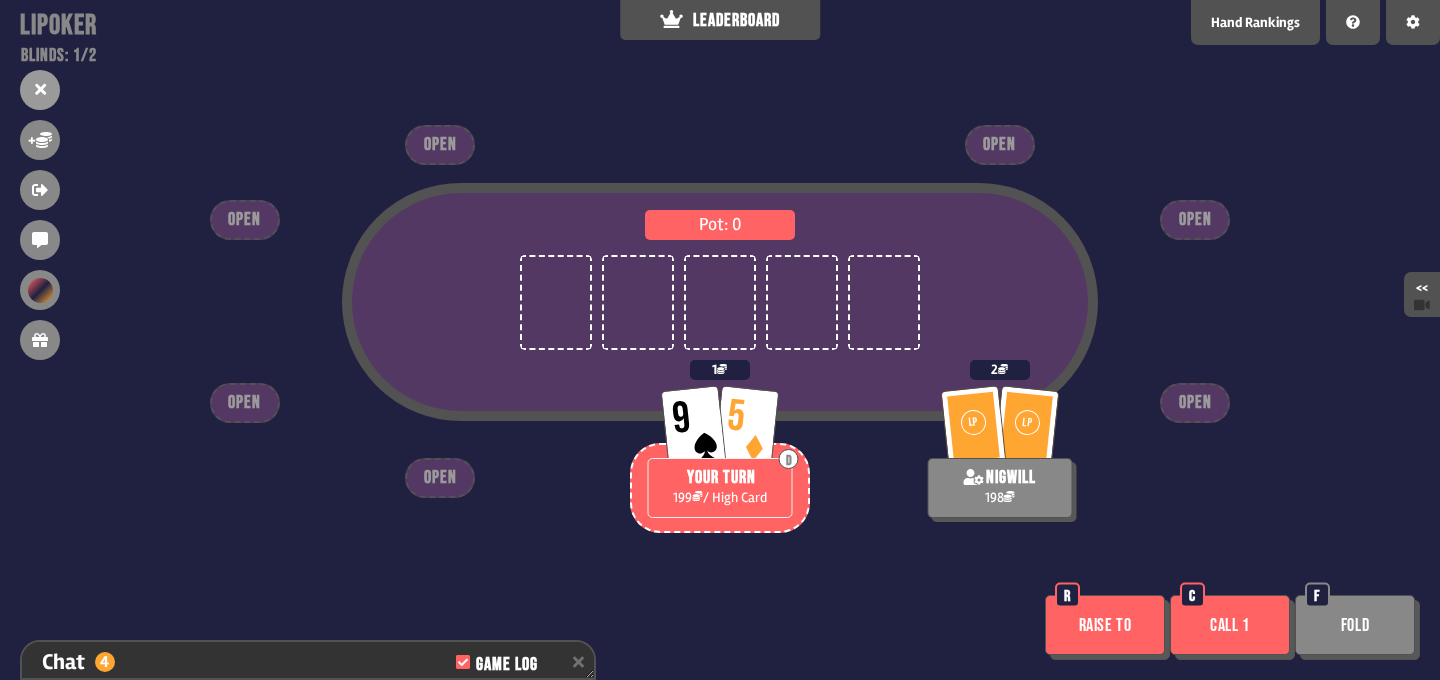 click on "Call 1" at bounding box center (1230, 625) 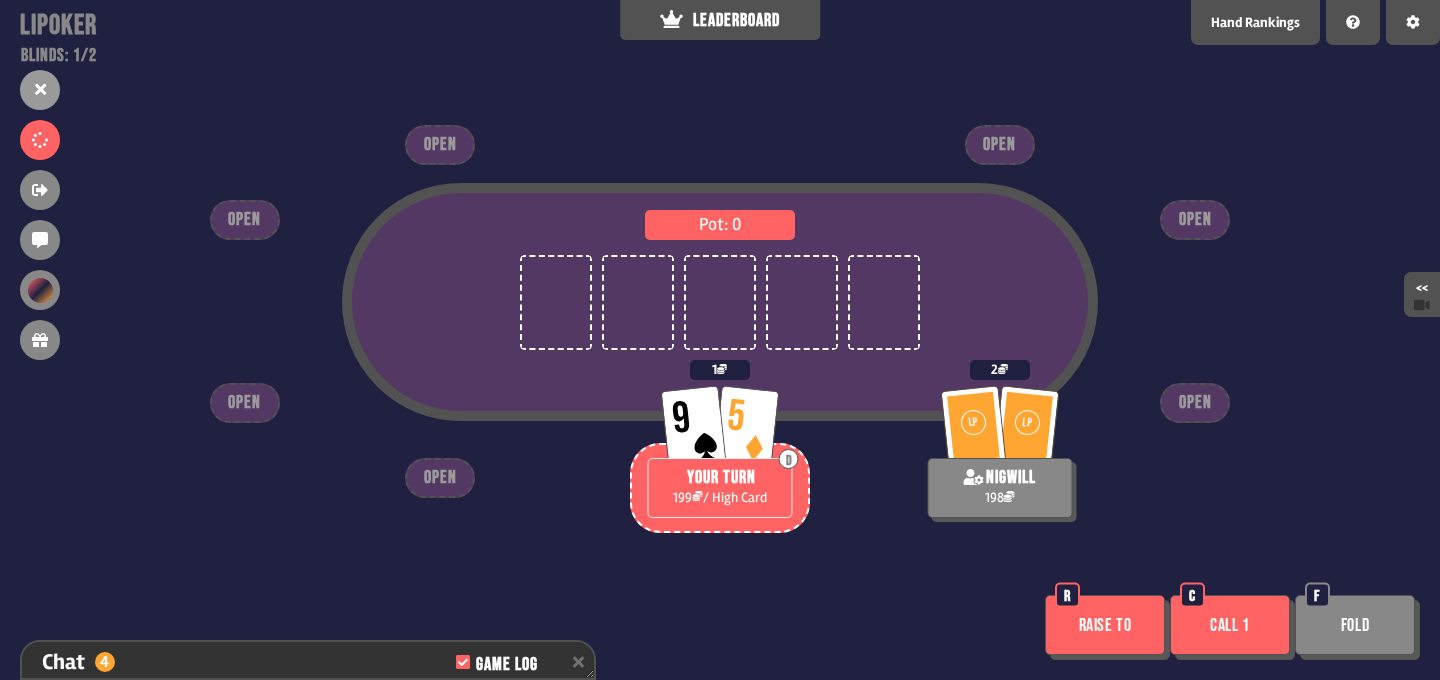 click on "Call 1" at bounding box center [1230, 625] 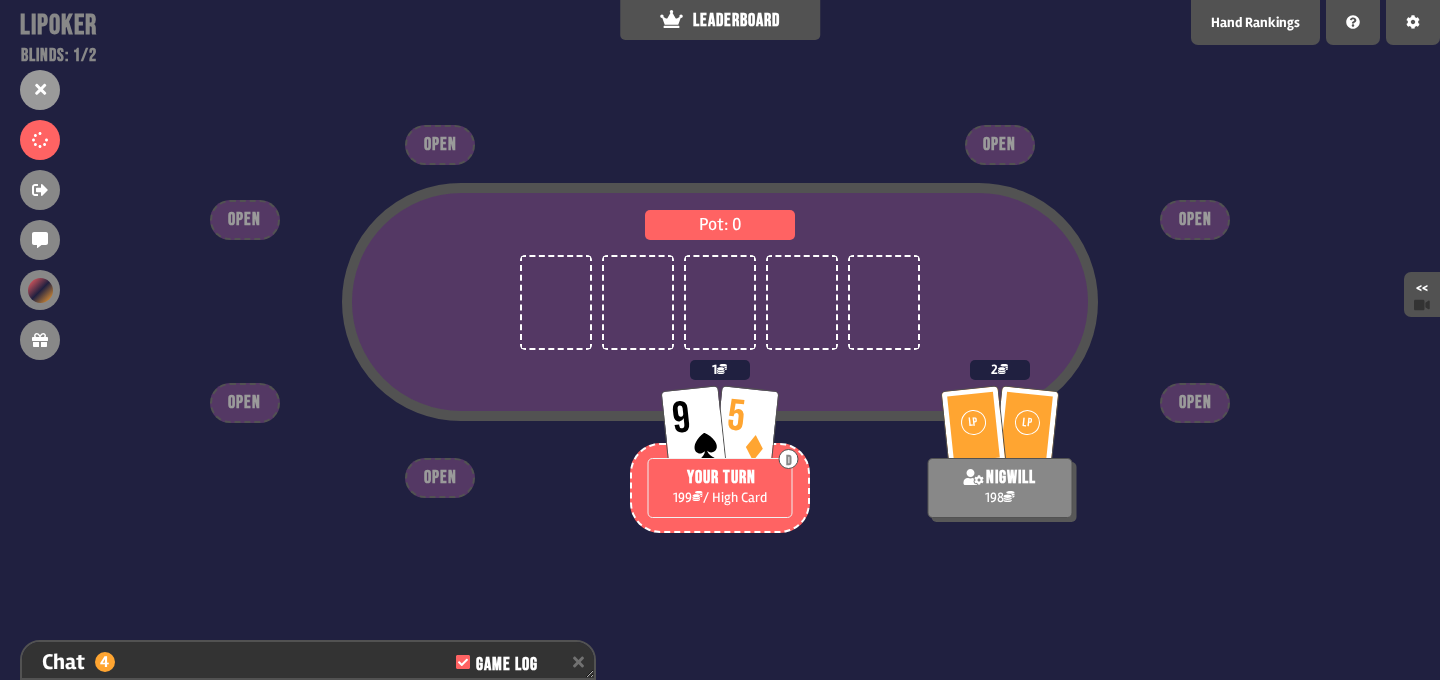 scroll, scrollTop: 274, scrollLeft: 0, axis: vertical 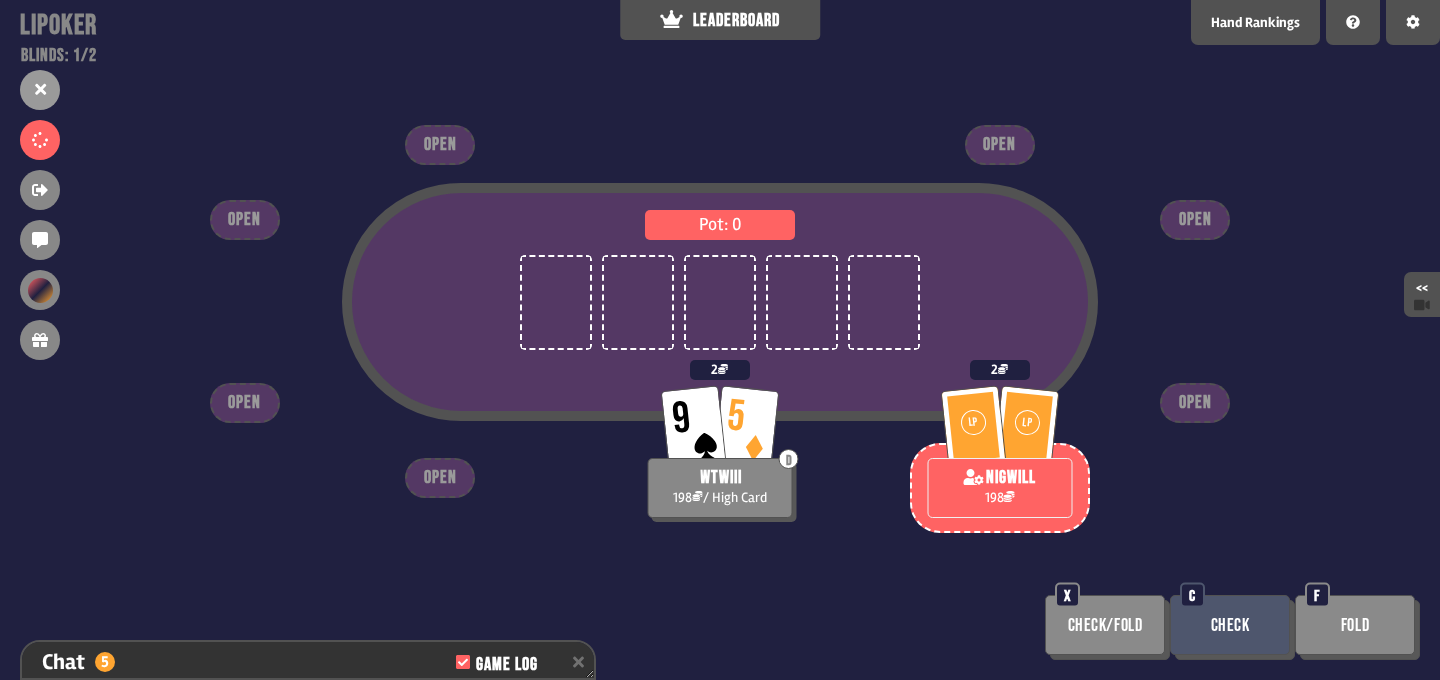 click on "Pot: 0" at bounding box center (720, 336) 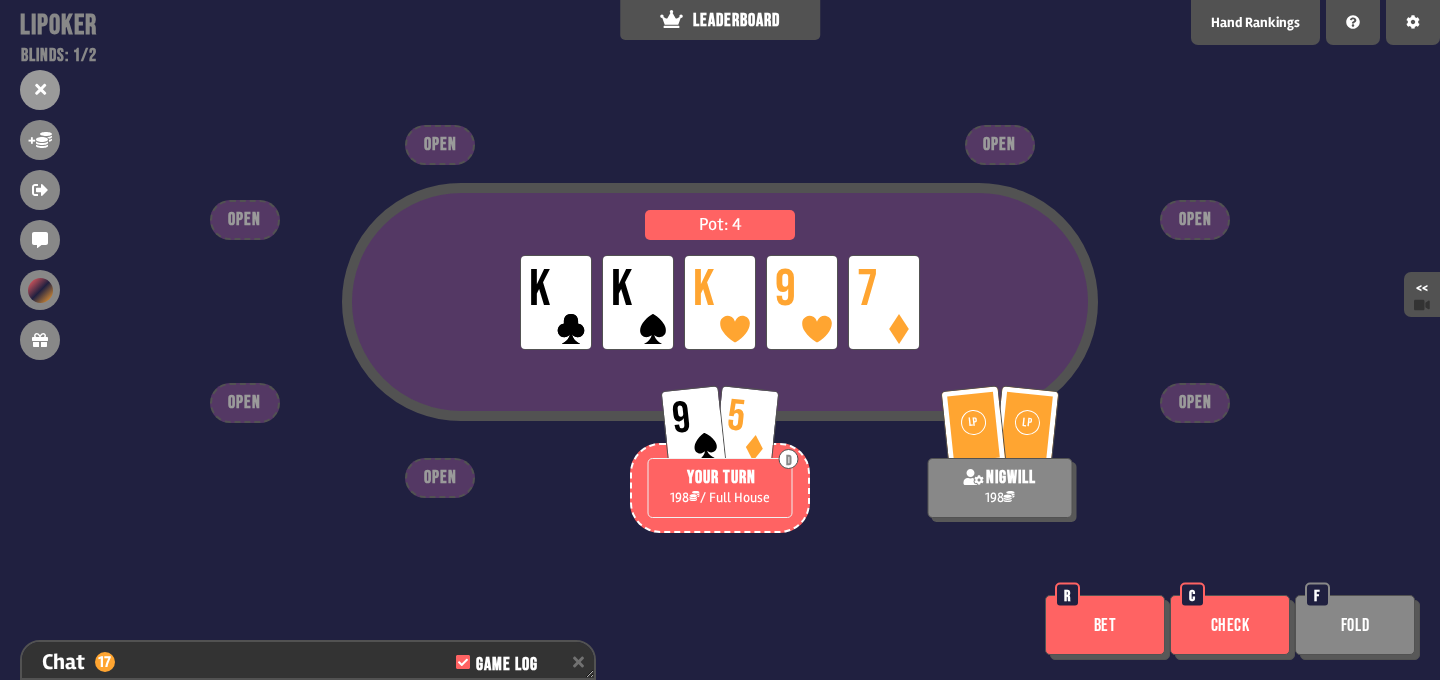 scroll, scrollTop: 622, scrollLeft: 0, axis: vertical 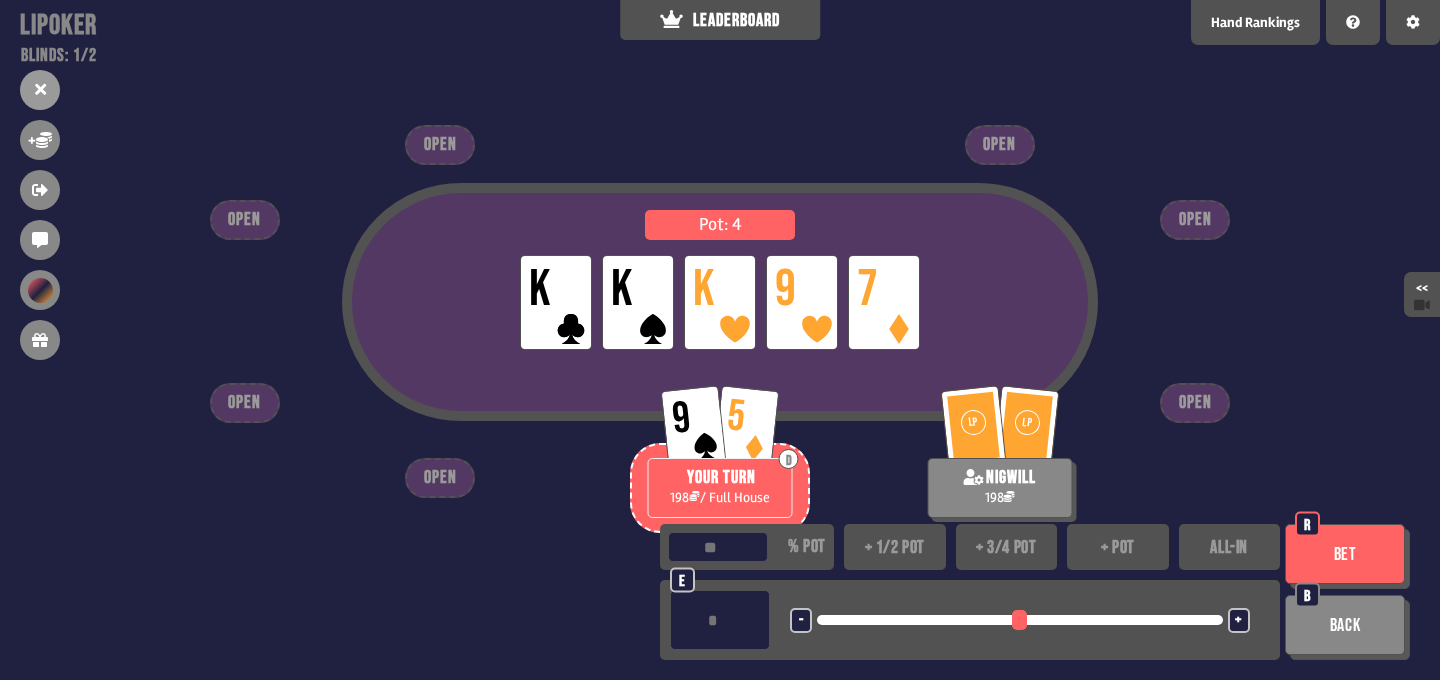 type on "***" 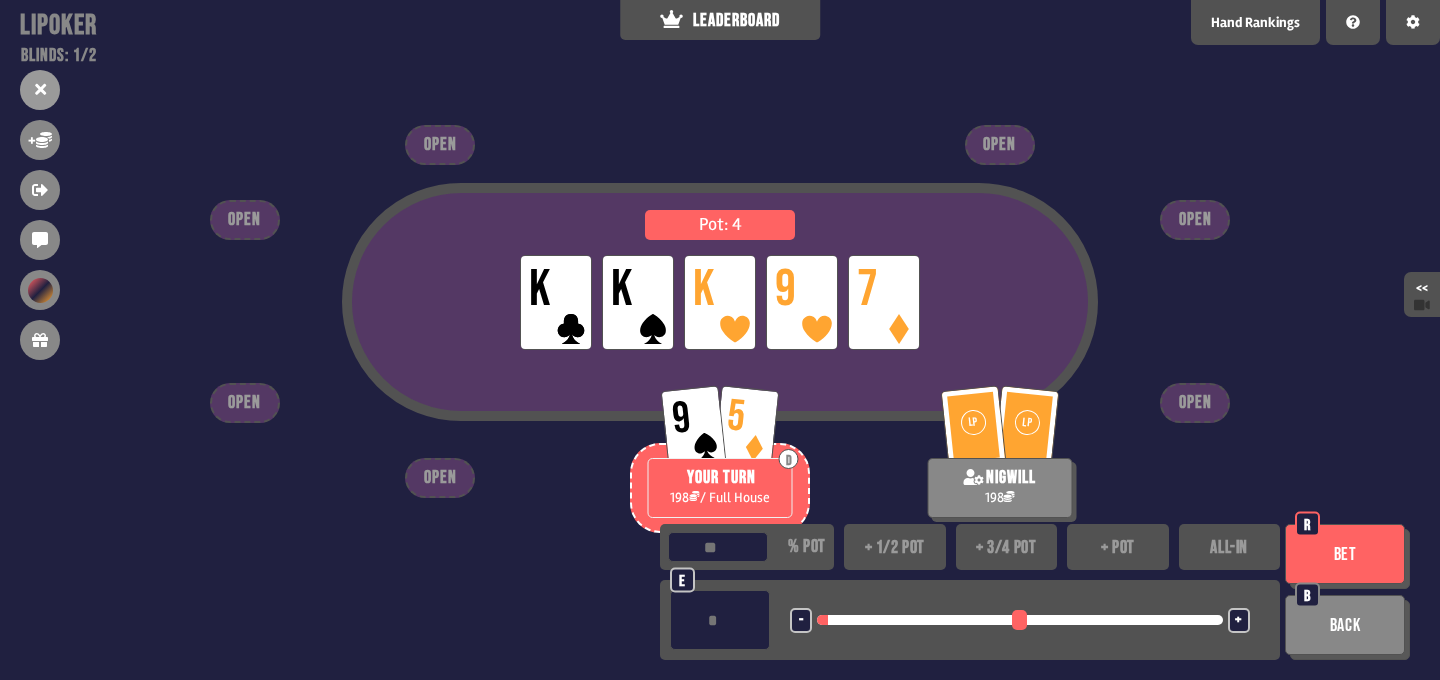 type on "*" 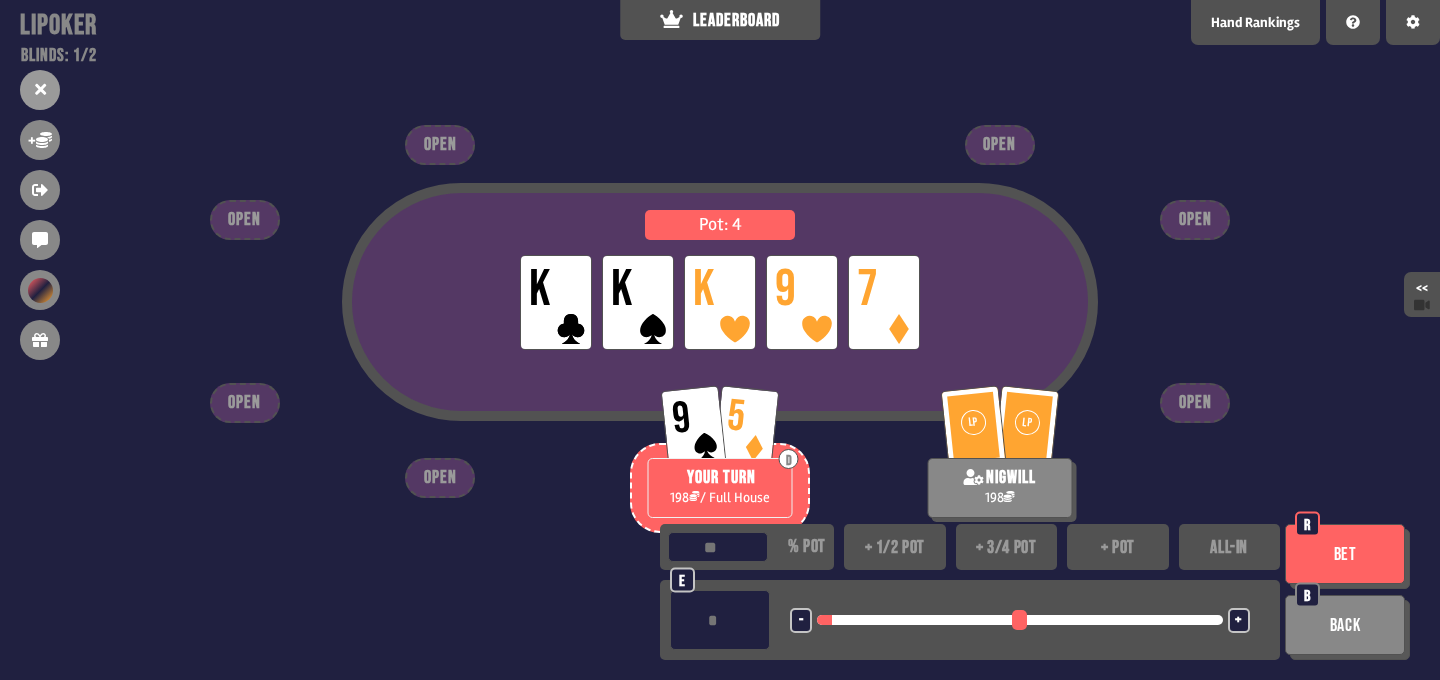 type on "*" 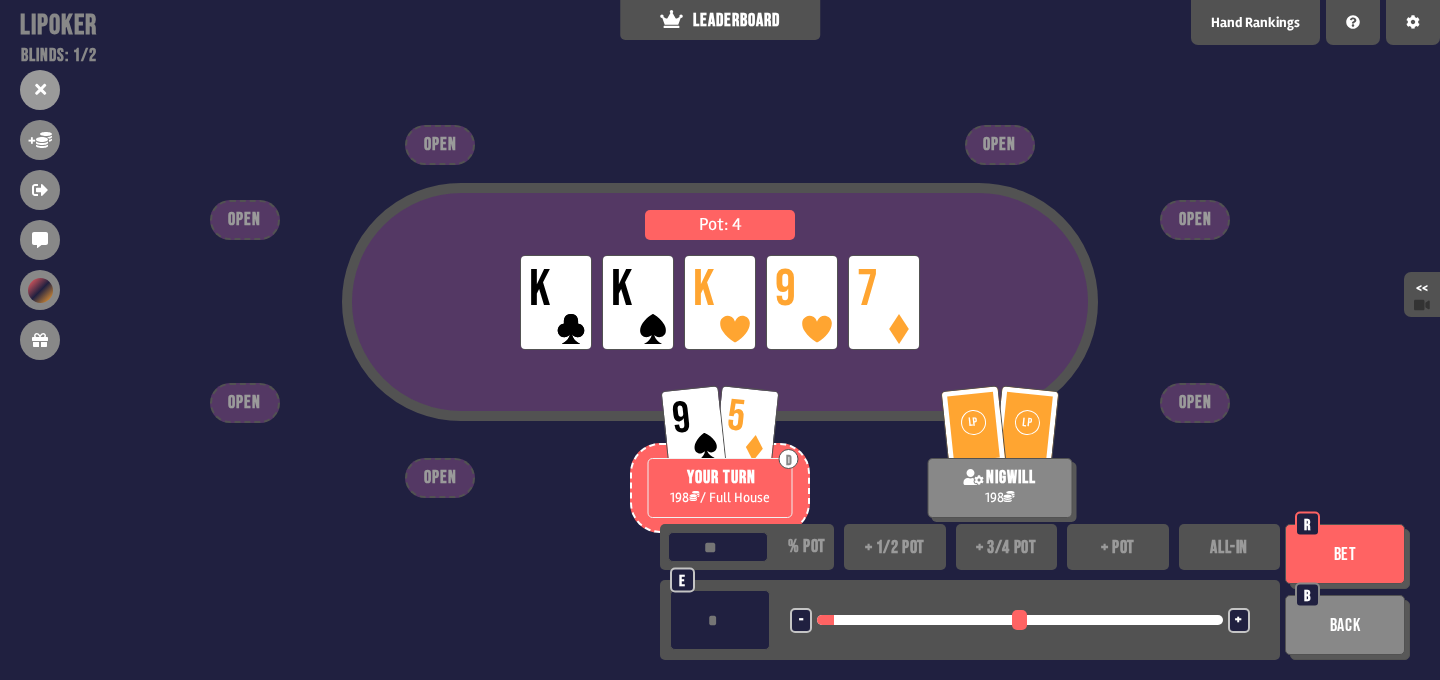 type on "**" 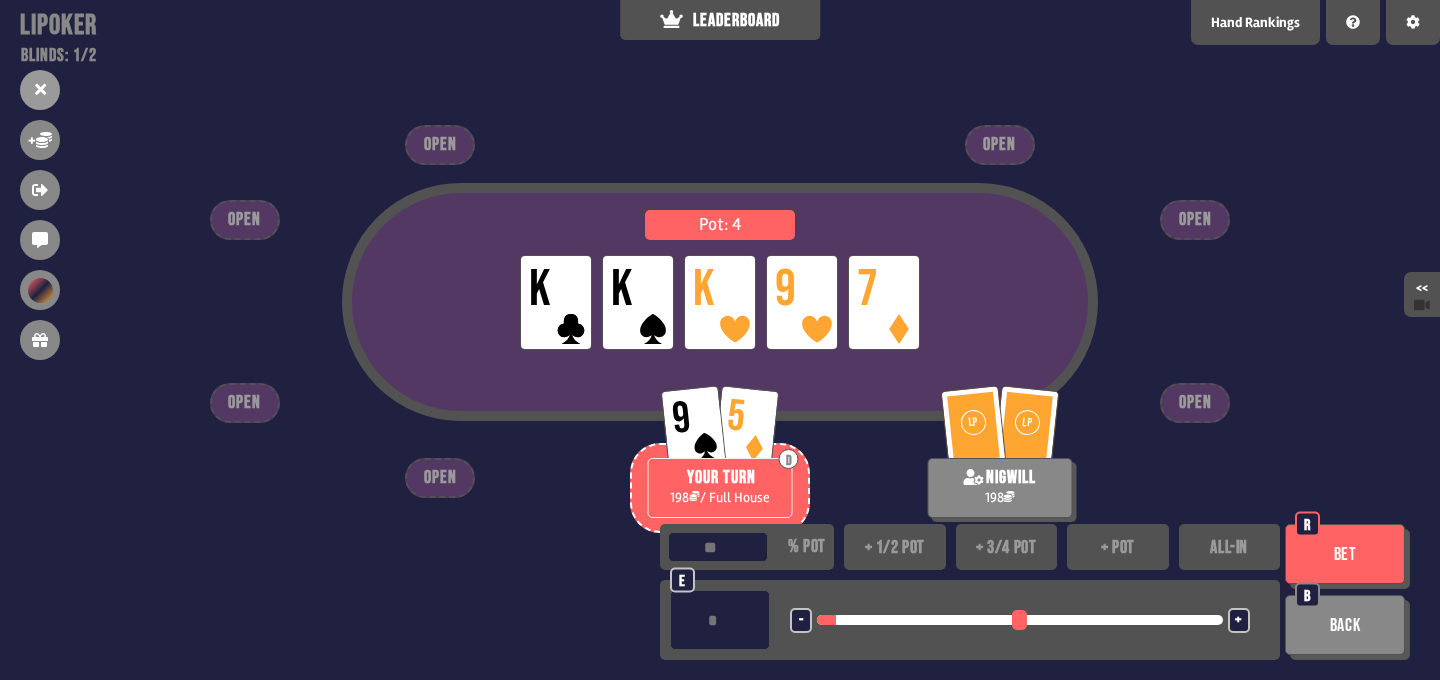 type on "**" 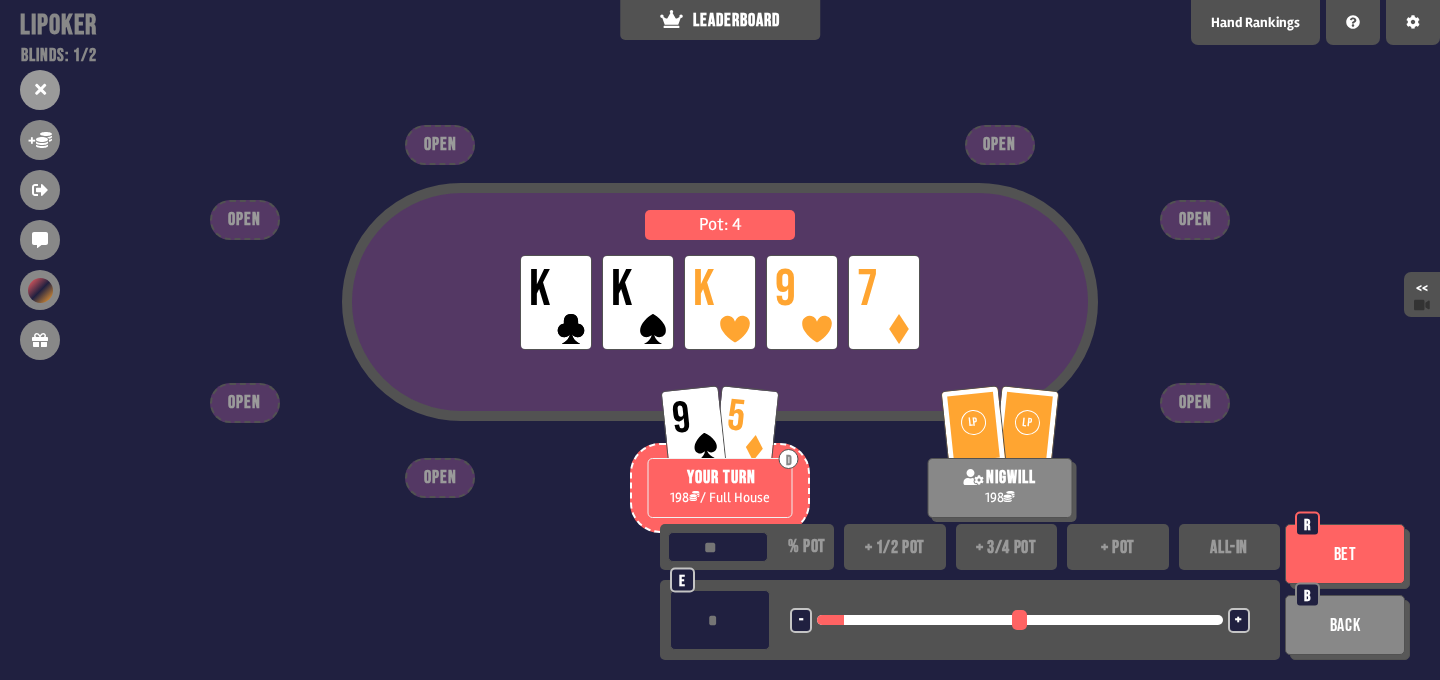 type on "**" 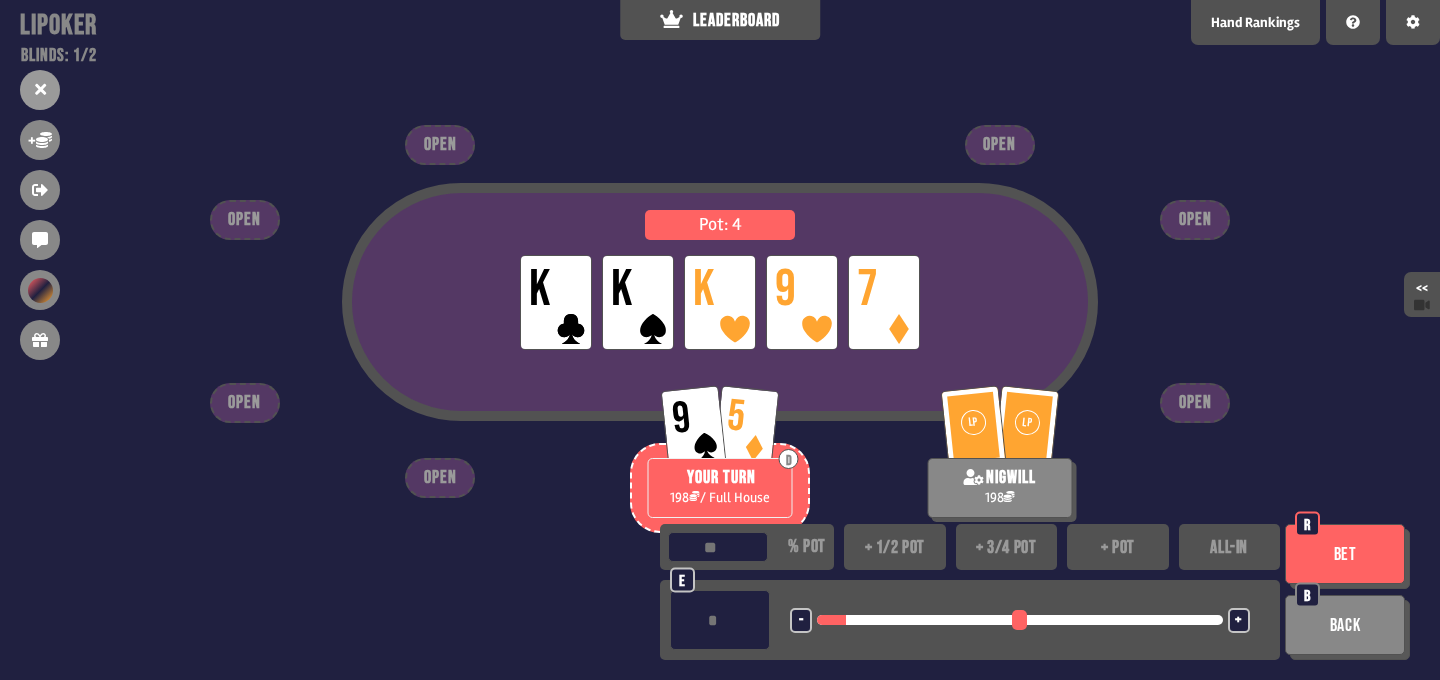 type on "**" 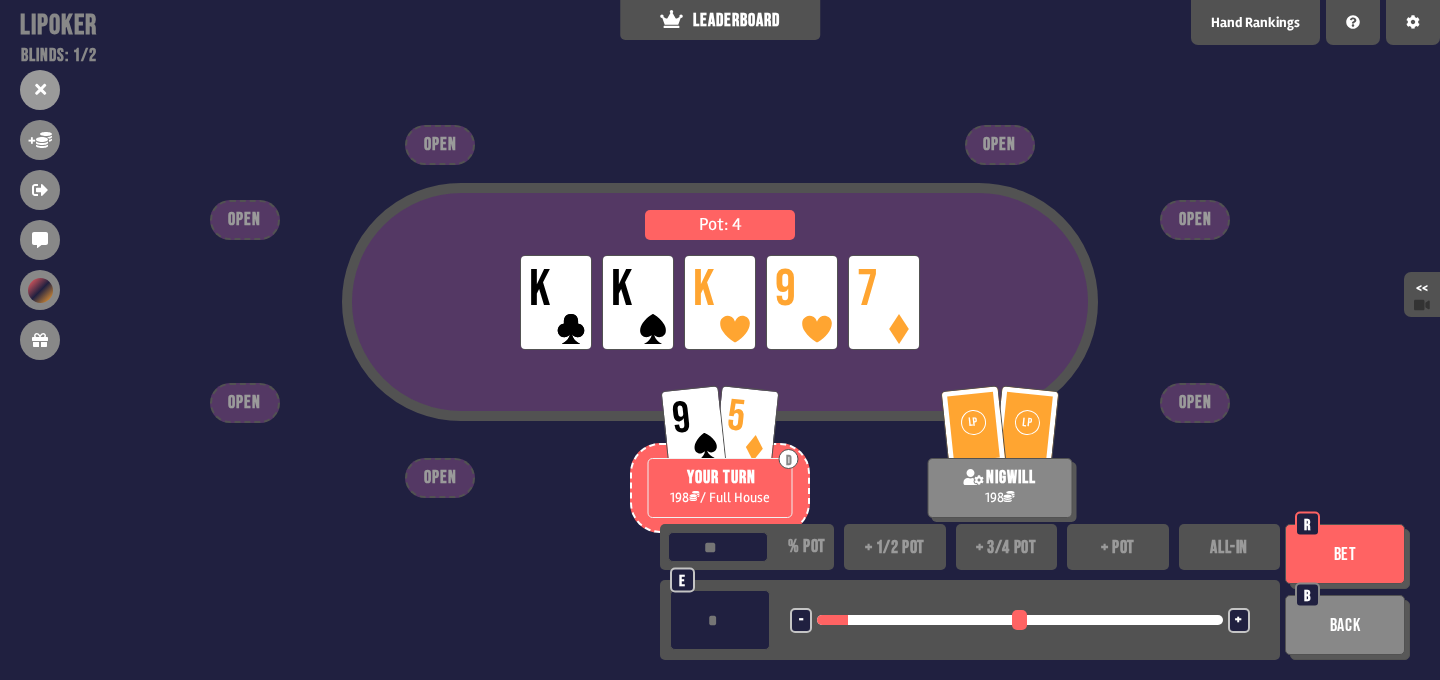 type on "**" 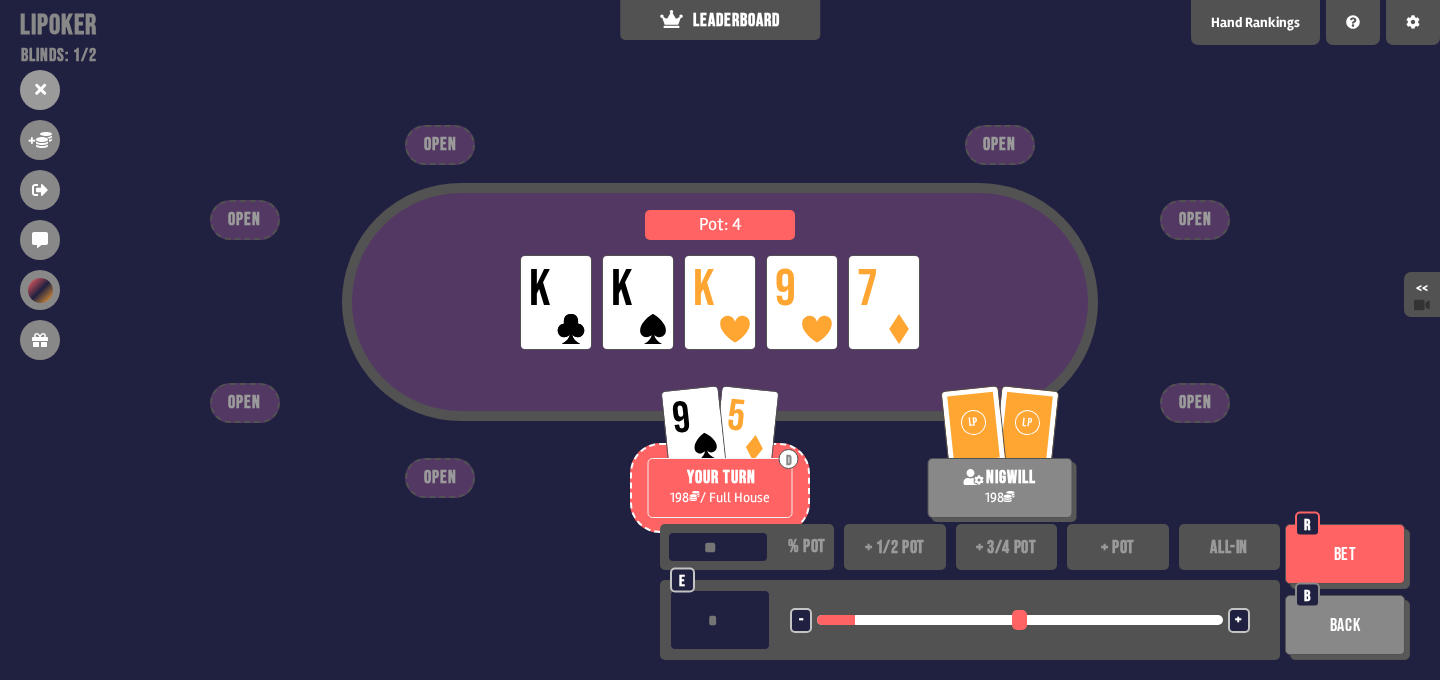 drag, startPoint x: 829, startPoint y: 618, endPoint x: 861, endPoint y: 618, distance: 32 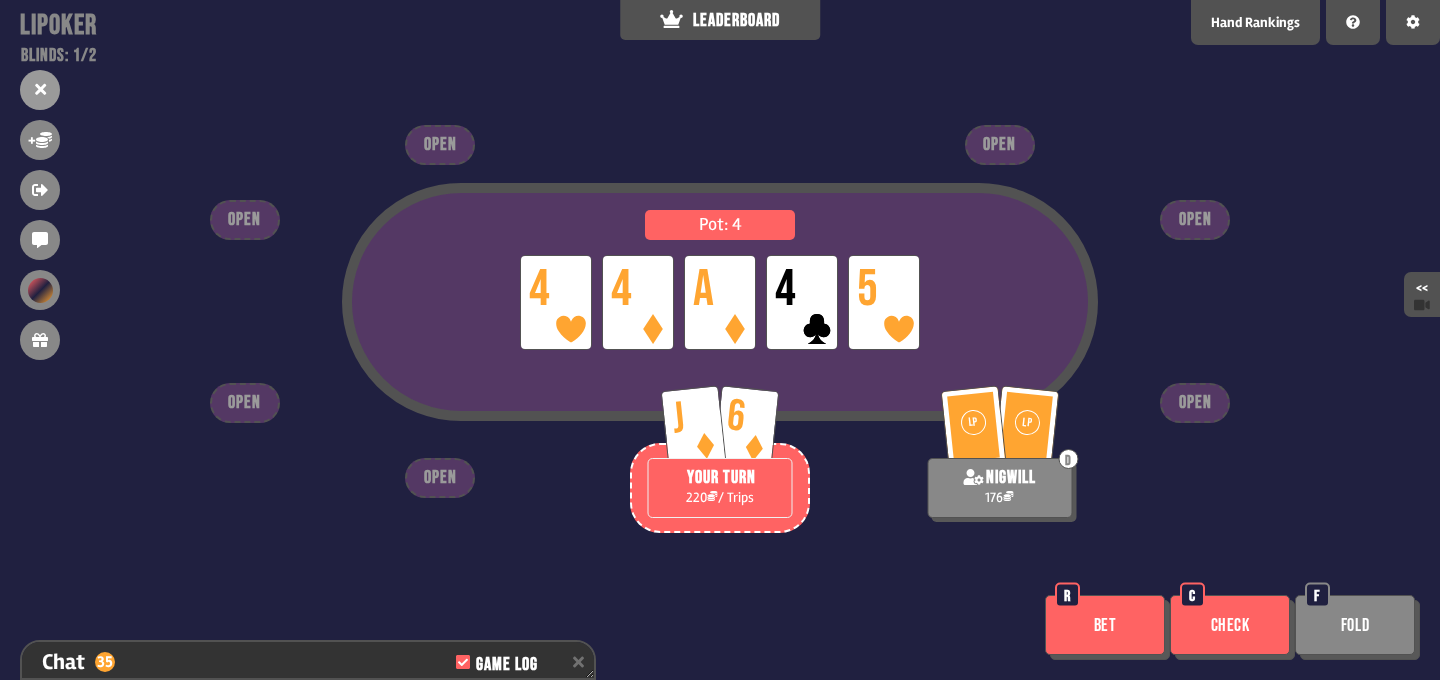 scroll, scrollTop: 1144, scrollLeft: 0, axis: vertical 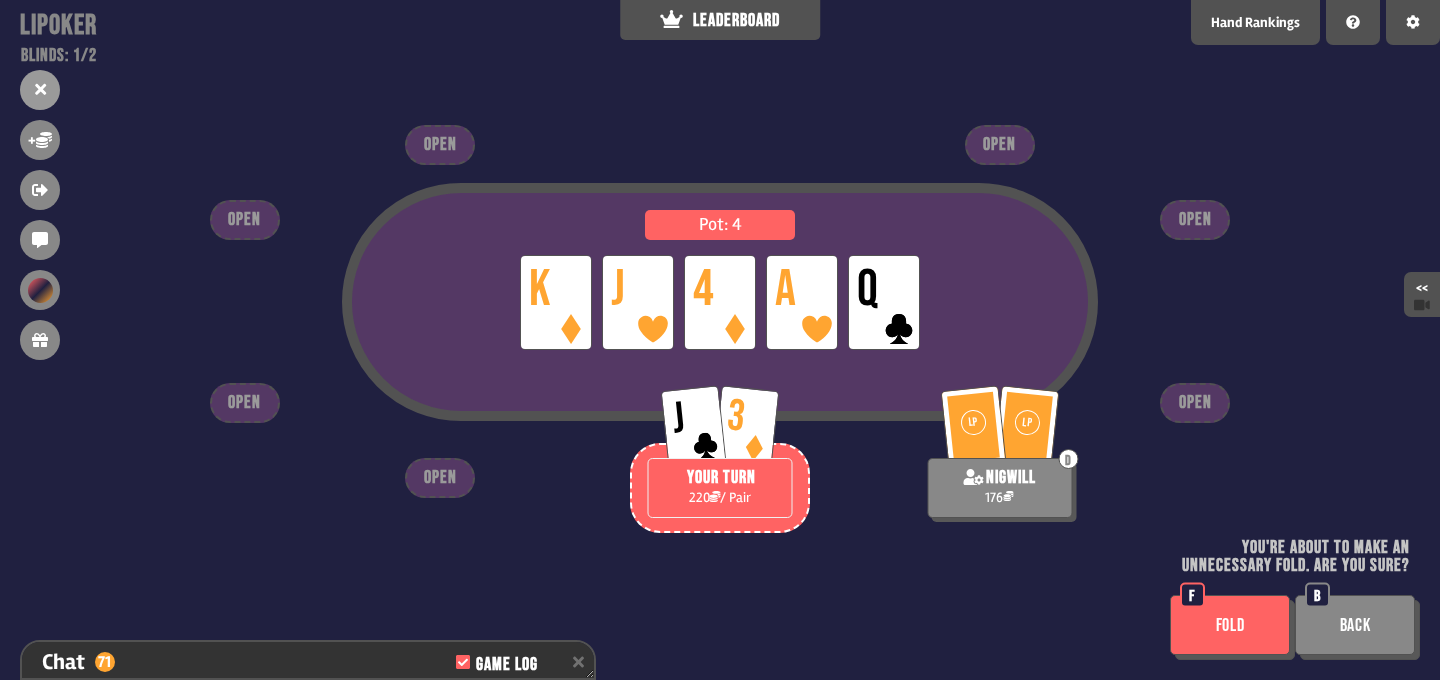 click on "Back" at bounding box center (1355, 625) 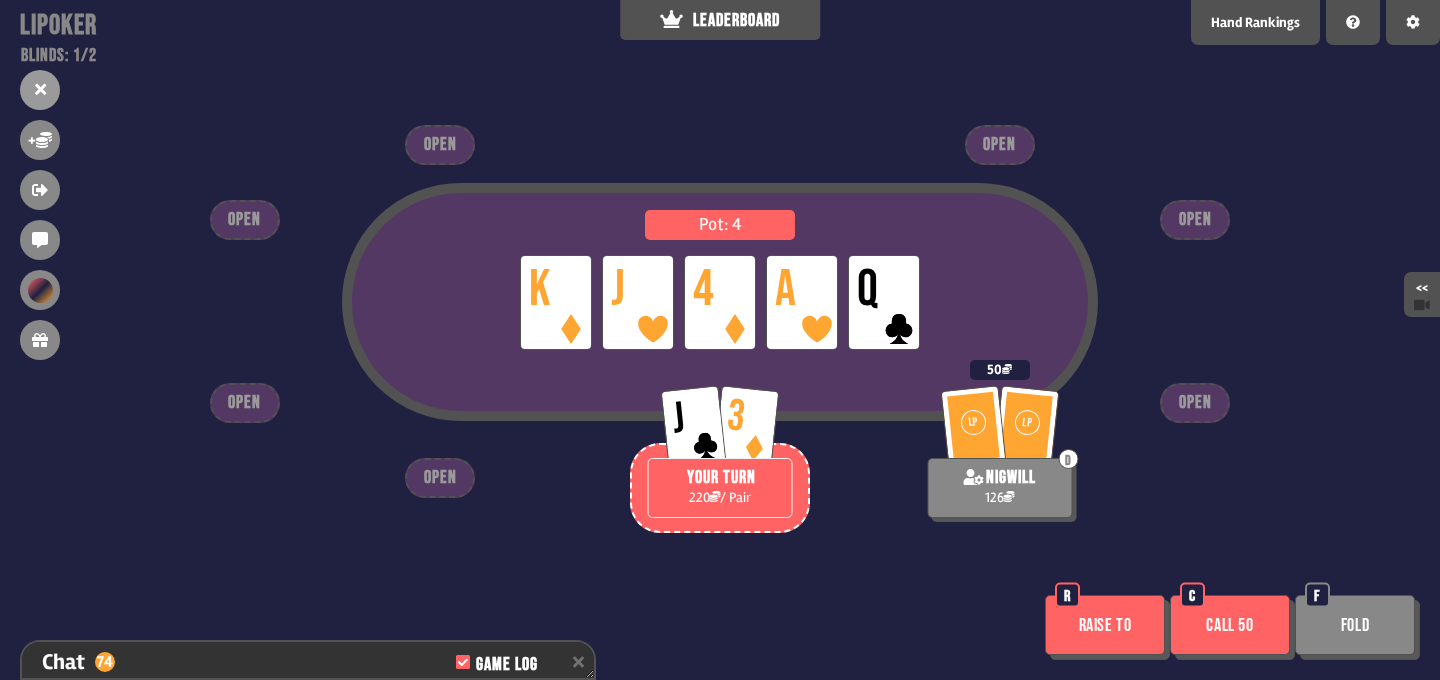 scroll, scrollTop: 2275, scrollLeft: 0, axis: vertical 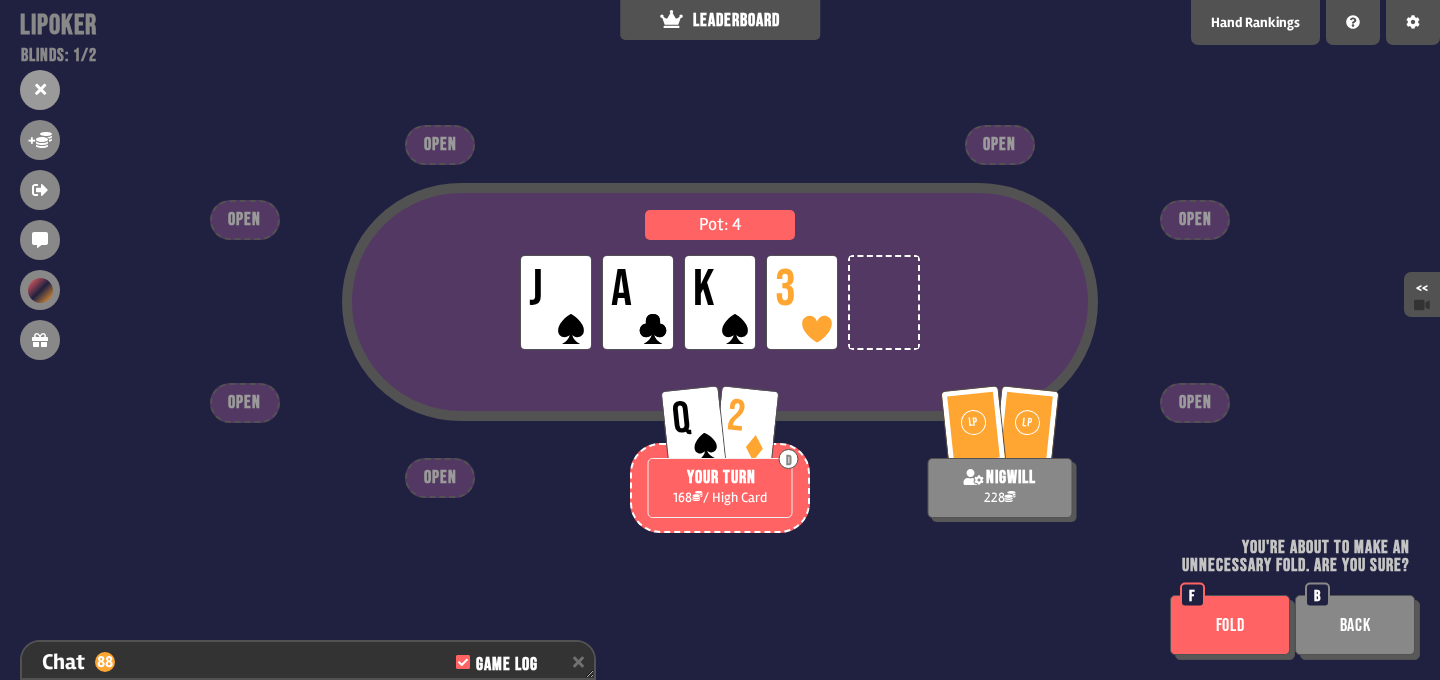 click on "Back" at bounding box center (1355, 625) 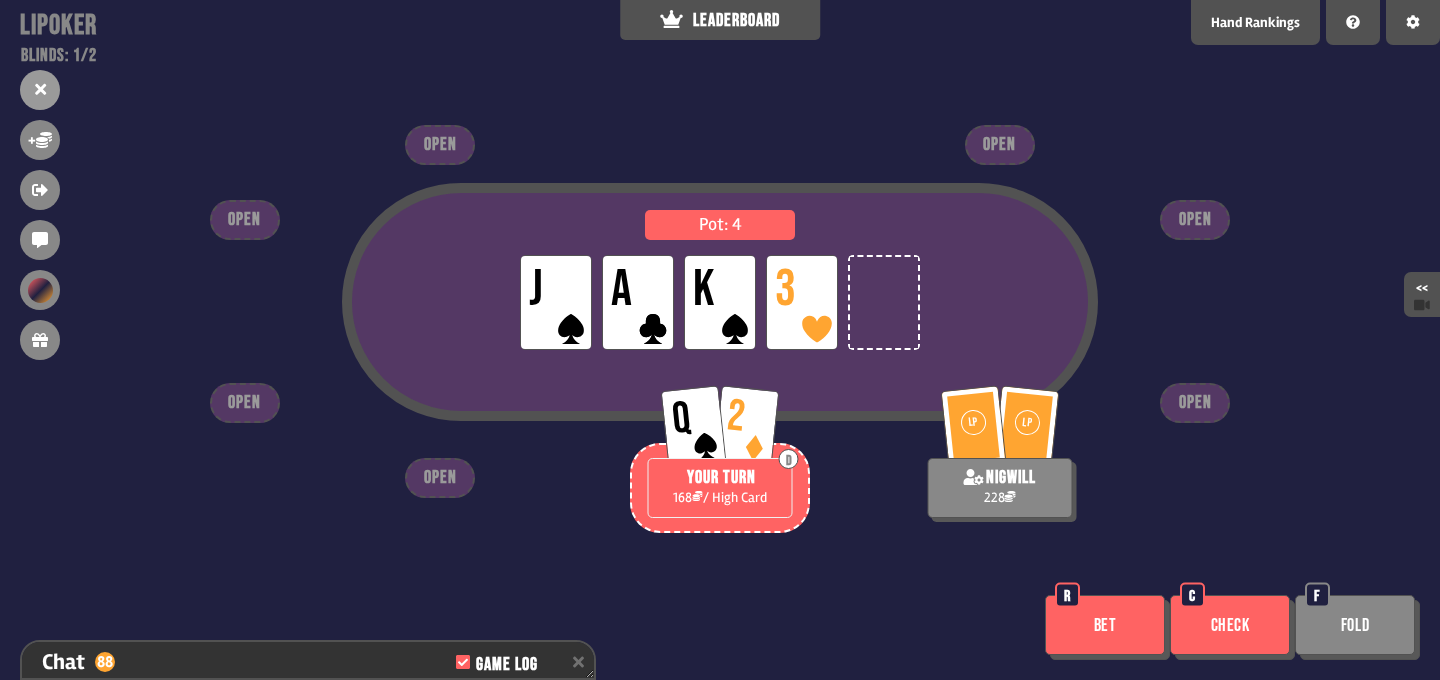 click on "Check" at bounding box center [1230, 625] 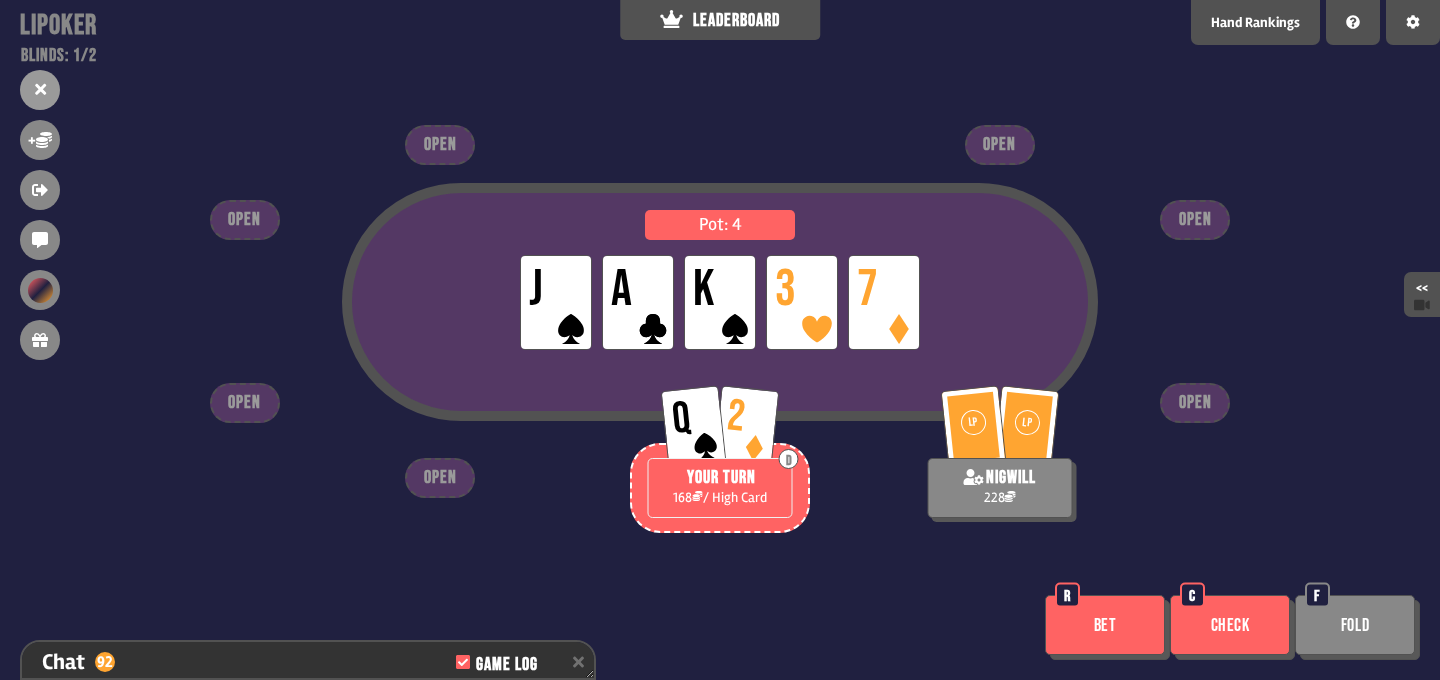 scroll, scrollTop: 2797, scrollLeft: 0, axis: vertical 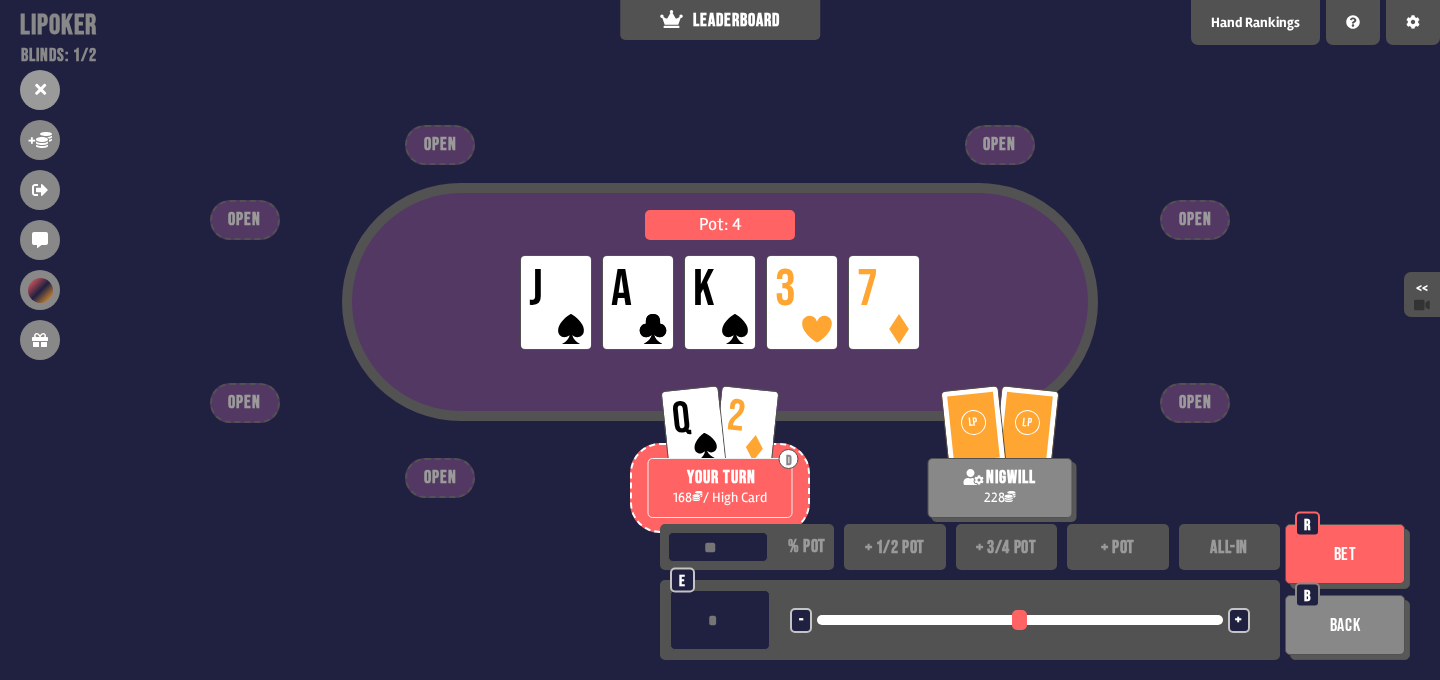 type on "***" 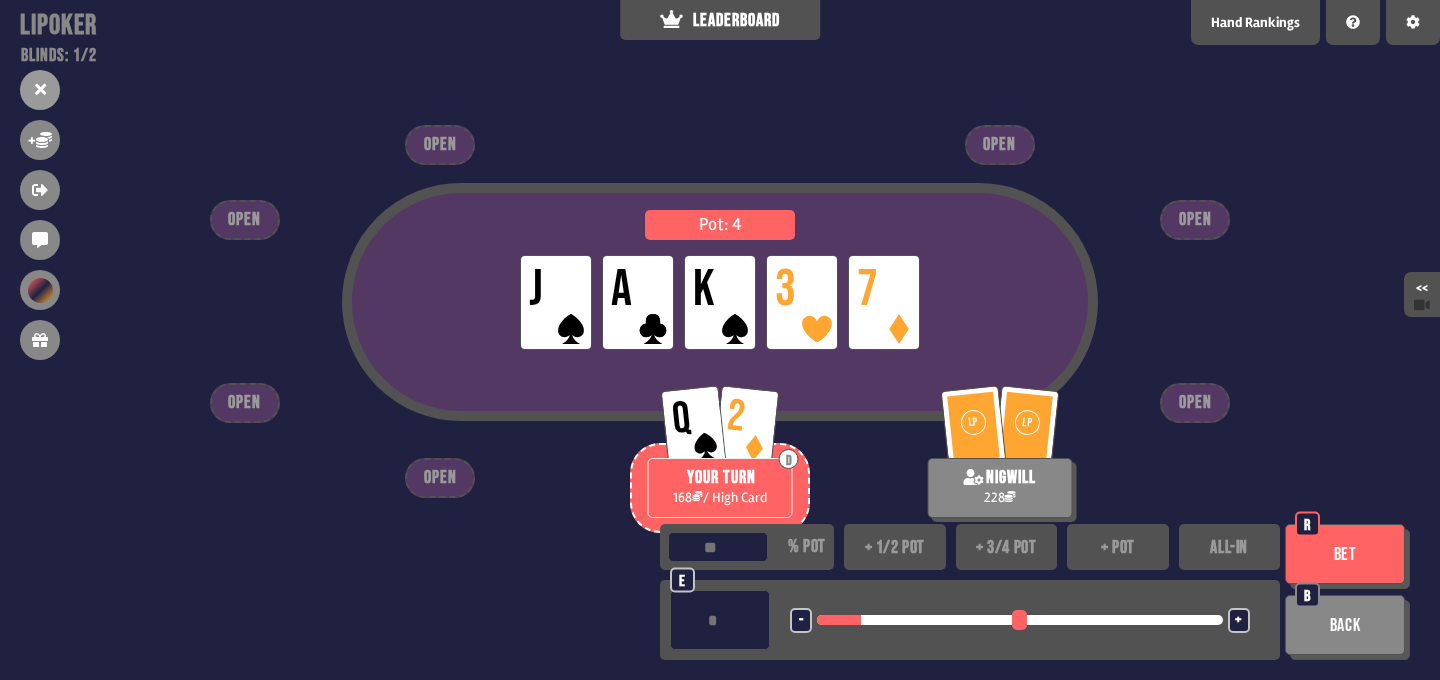 type on "**" 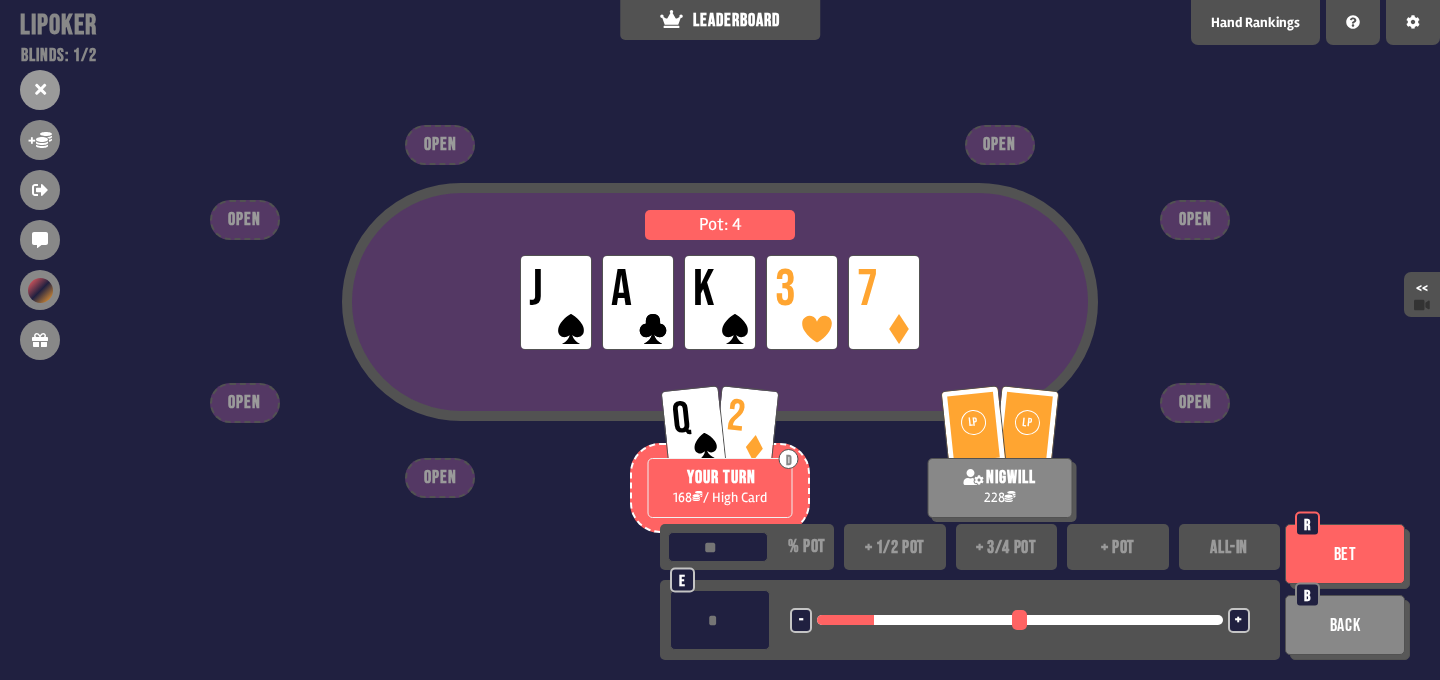 type on "***" 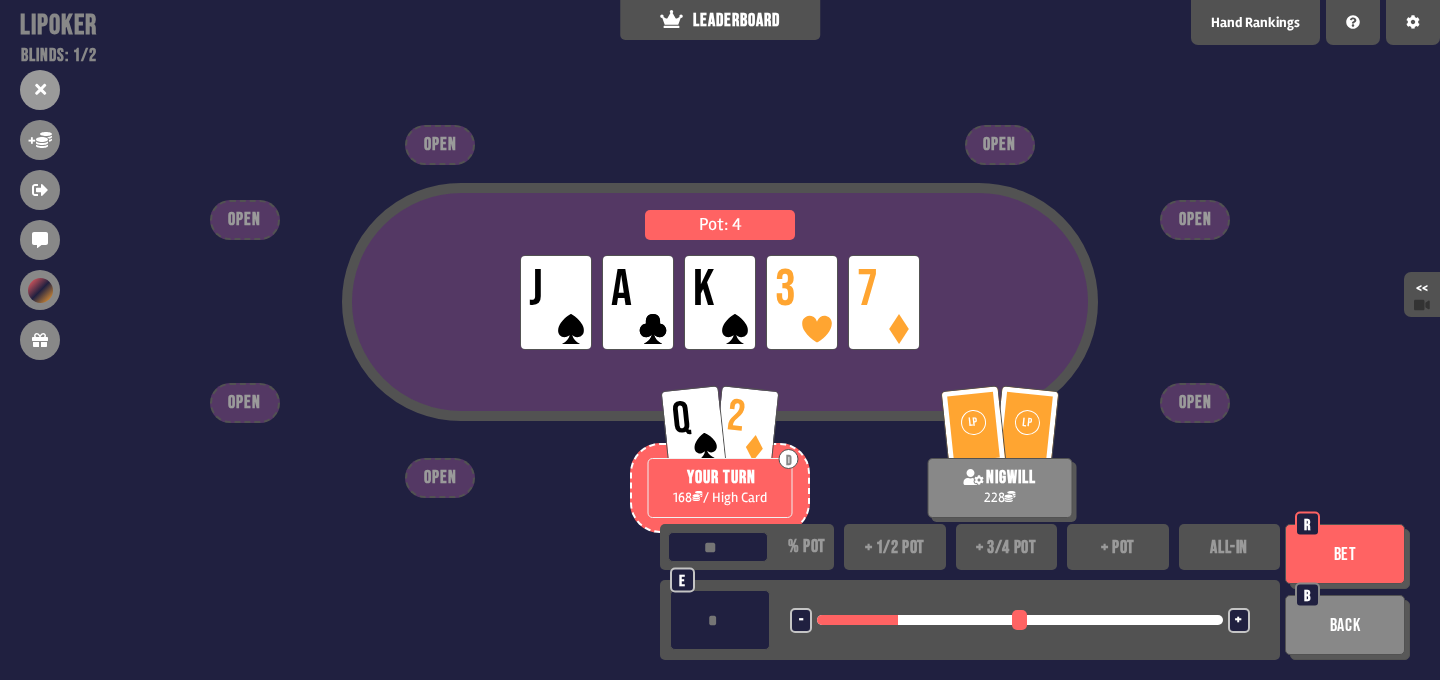 type on "**" 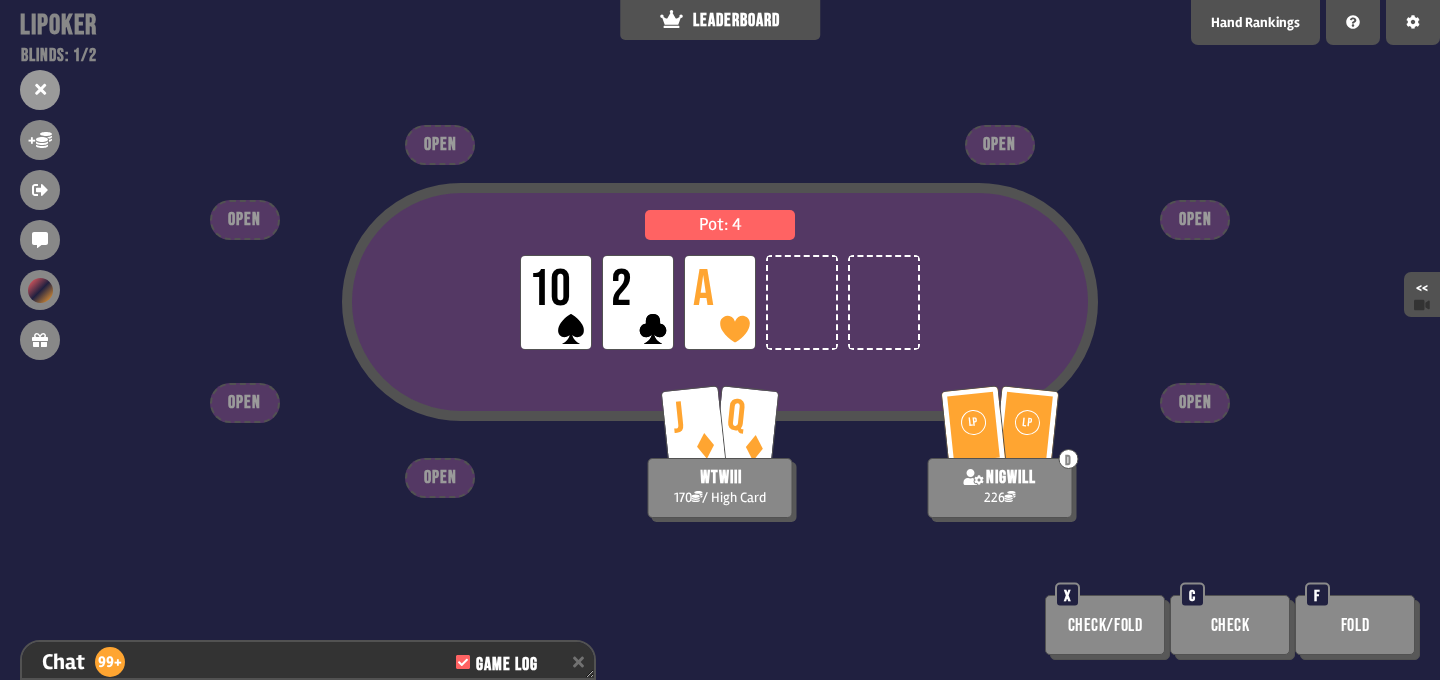 scroll, scrollTop: 3174, scrollLeft: 0, axis: vertical 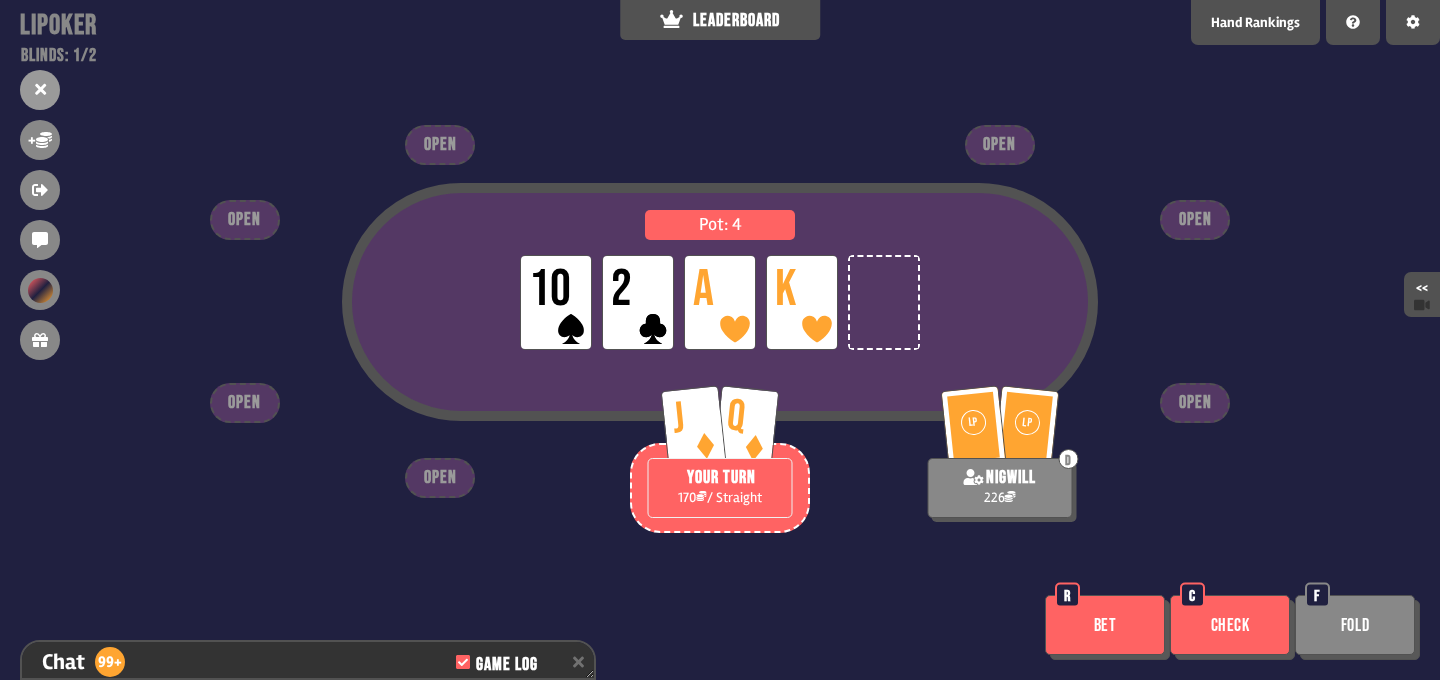 click on "Pot: 4   LP 10 LP 2 LP A LP K J Q YOUR TURN 170   / Straight LP LP D nigwill 226  OPEN OPEN OPEN OPEN OPEN OPEN OPEN Bet R Check C Fold F" at bounding box center [720, 340] 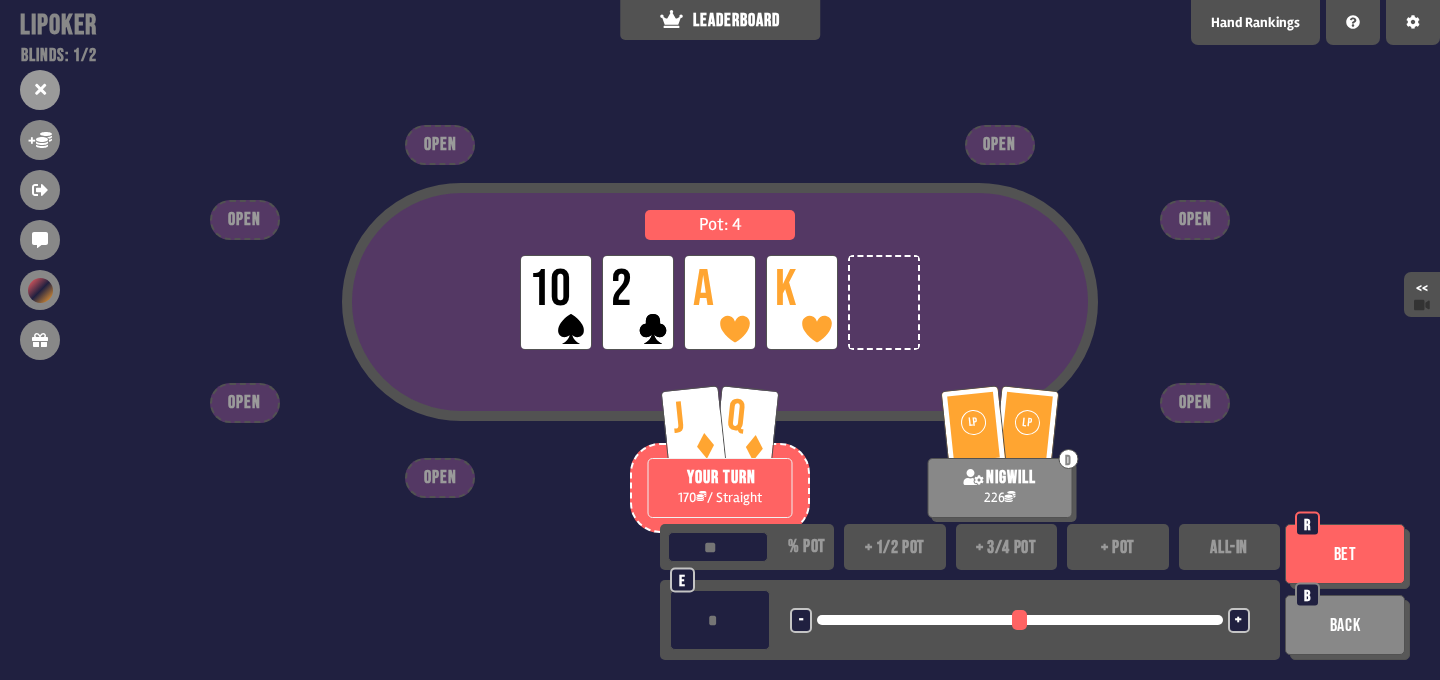 type on "***" 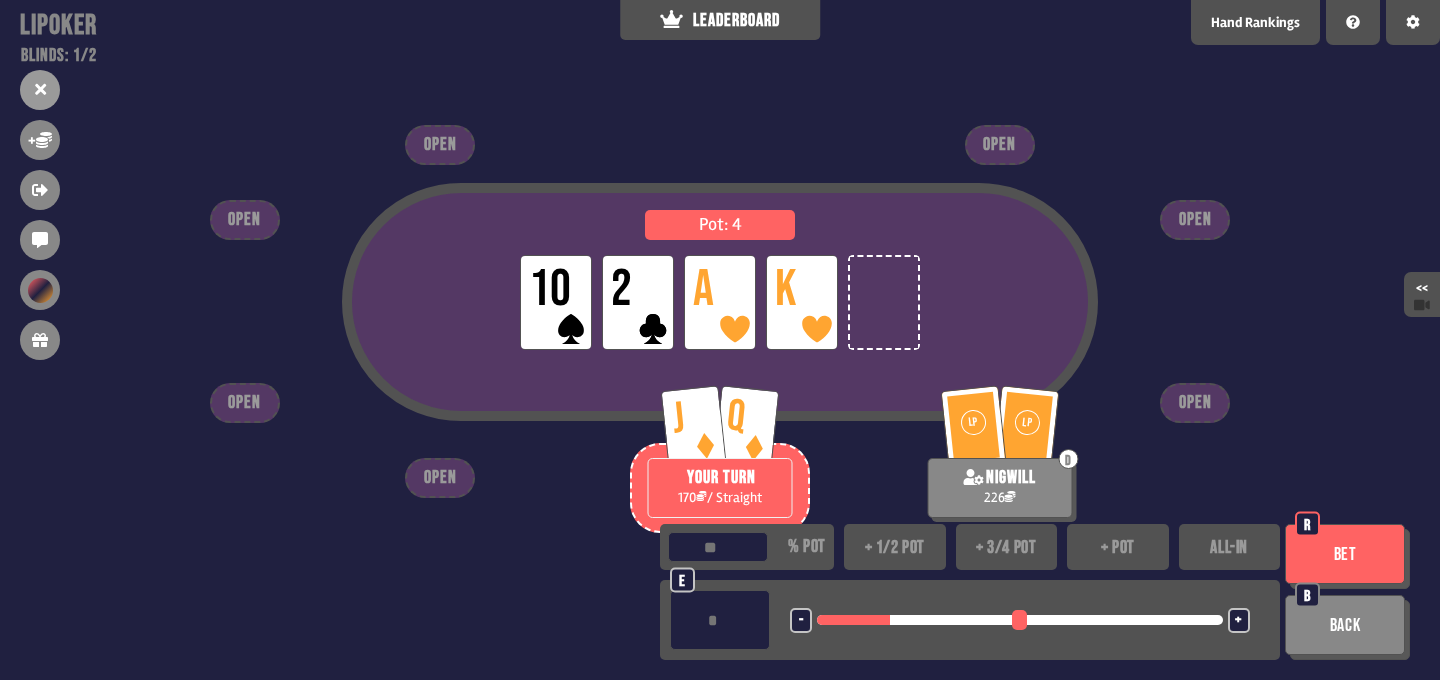 type on "****" 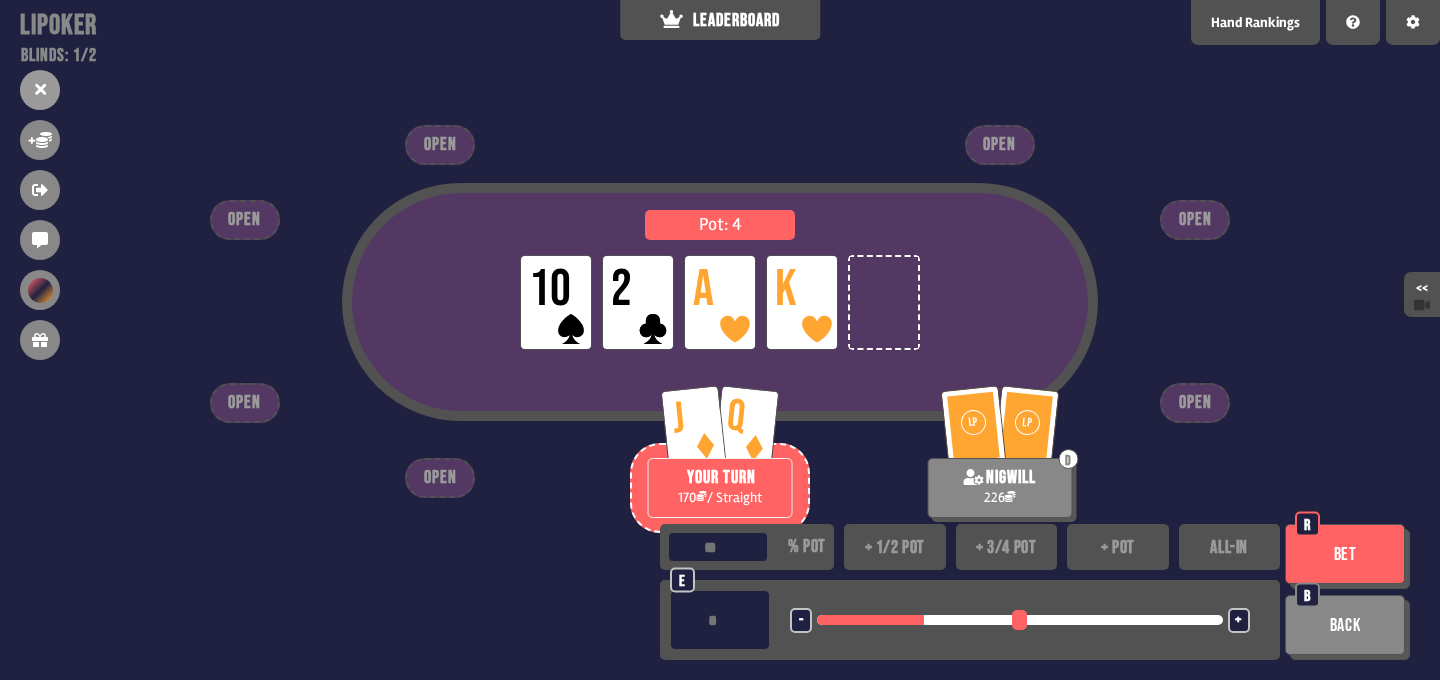 type on "**" 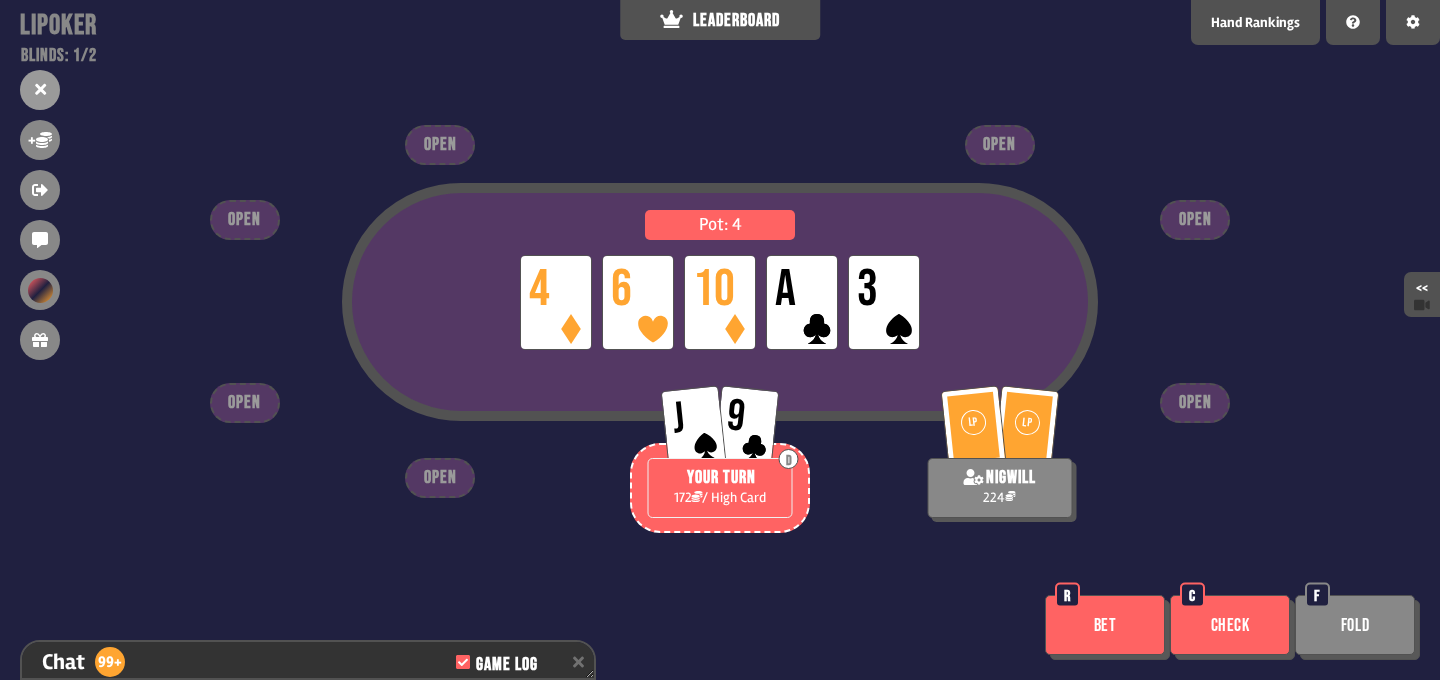scroll, scrollTop: 3754, scrollLeft: 0, axis: vertical 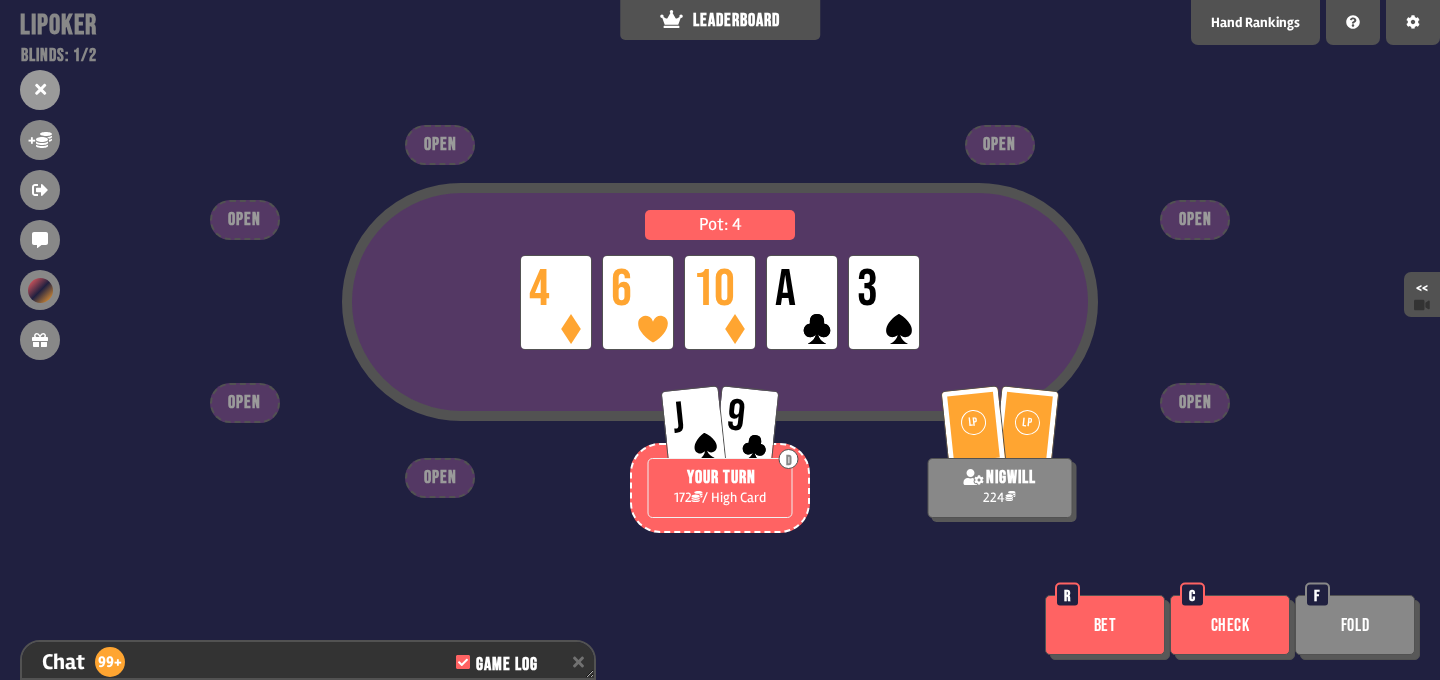 click on "Bet" at bounding box center [1105, 625] 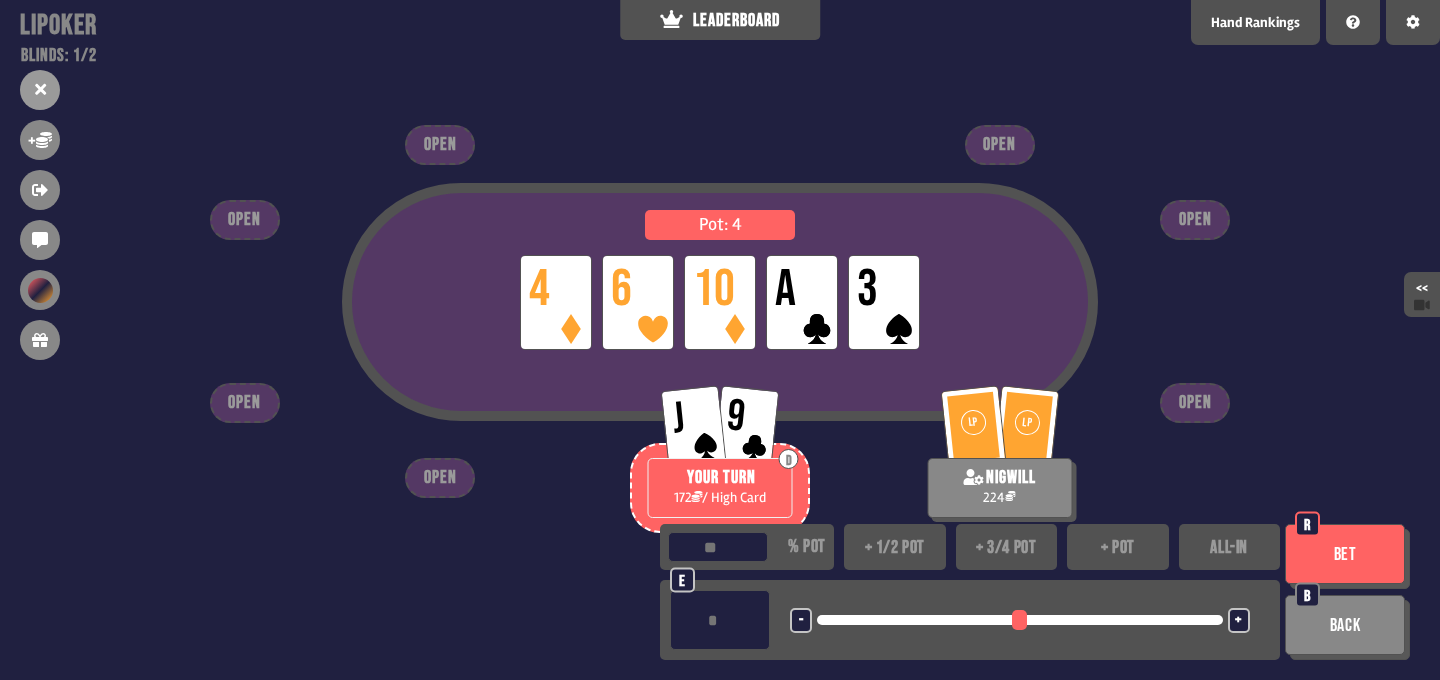 click on "ALL-IN" at bounding box center [1230, 547] 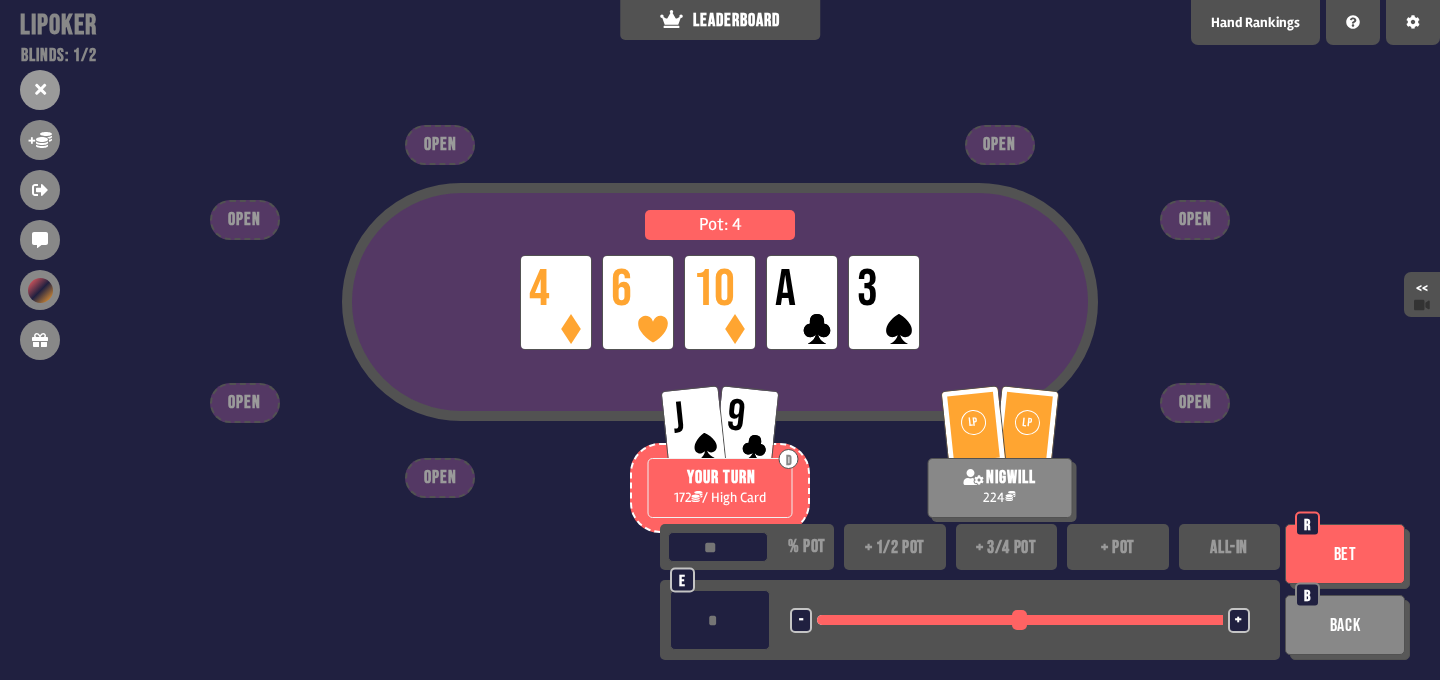 click on "Bet" at bounding box center [1345, 554] 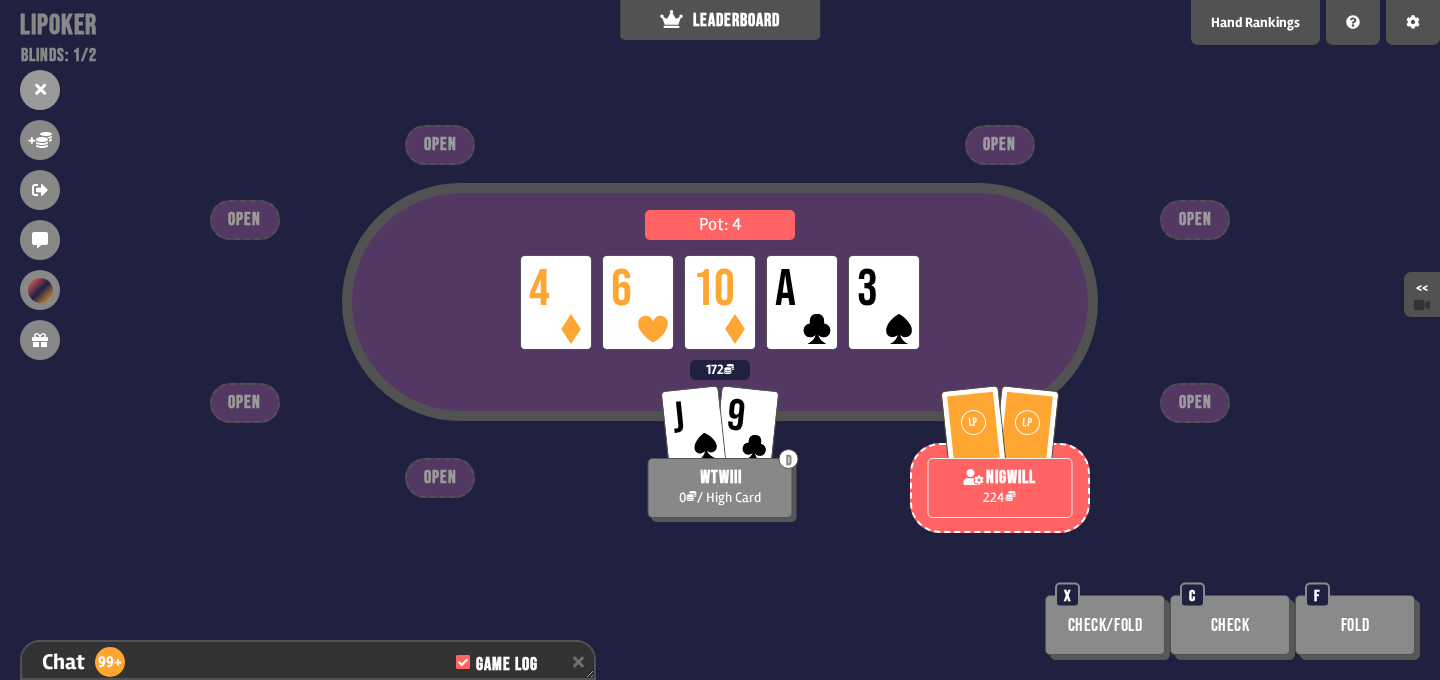 scroll, scrollTop: 3841, scrollLeft: 0, axis: vertical 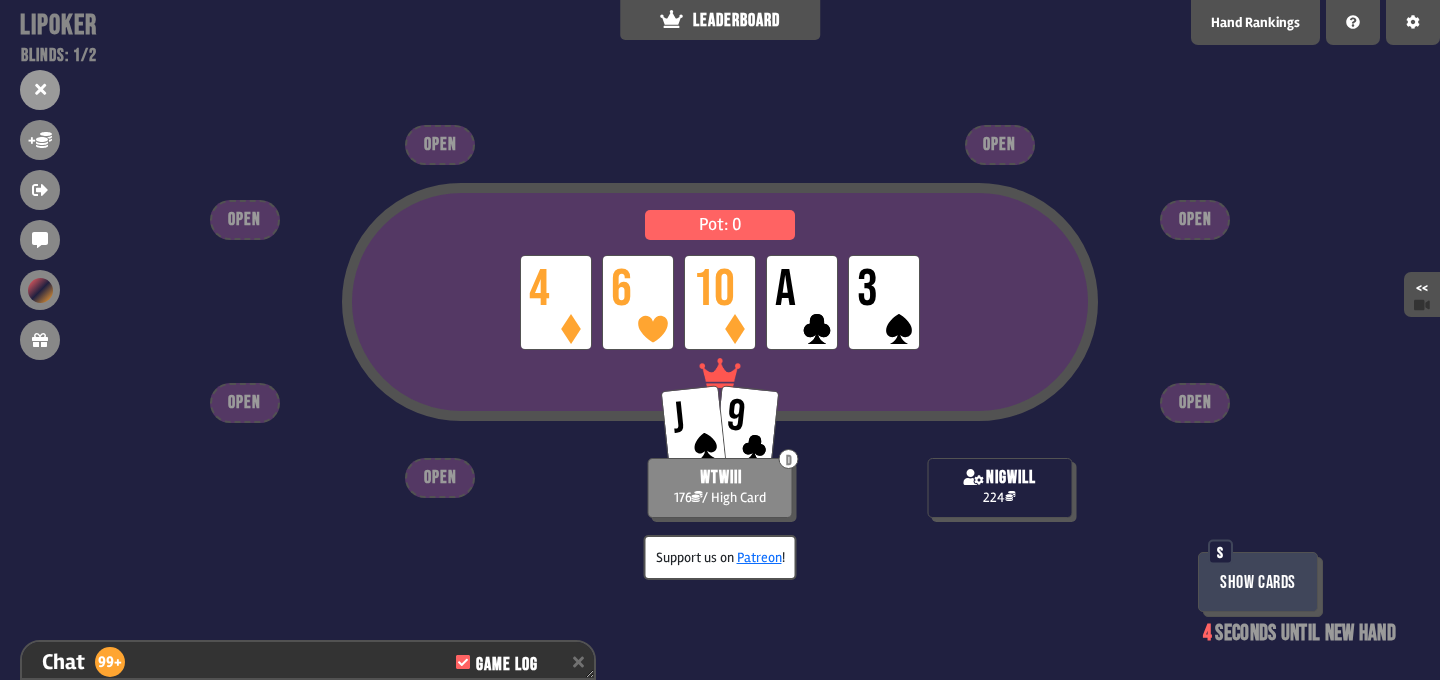 click on "Show Cards" at bounding box center [1258, 582] 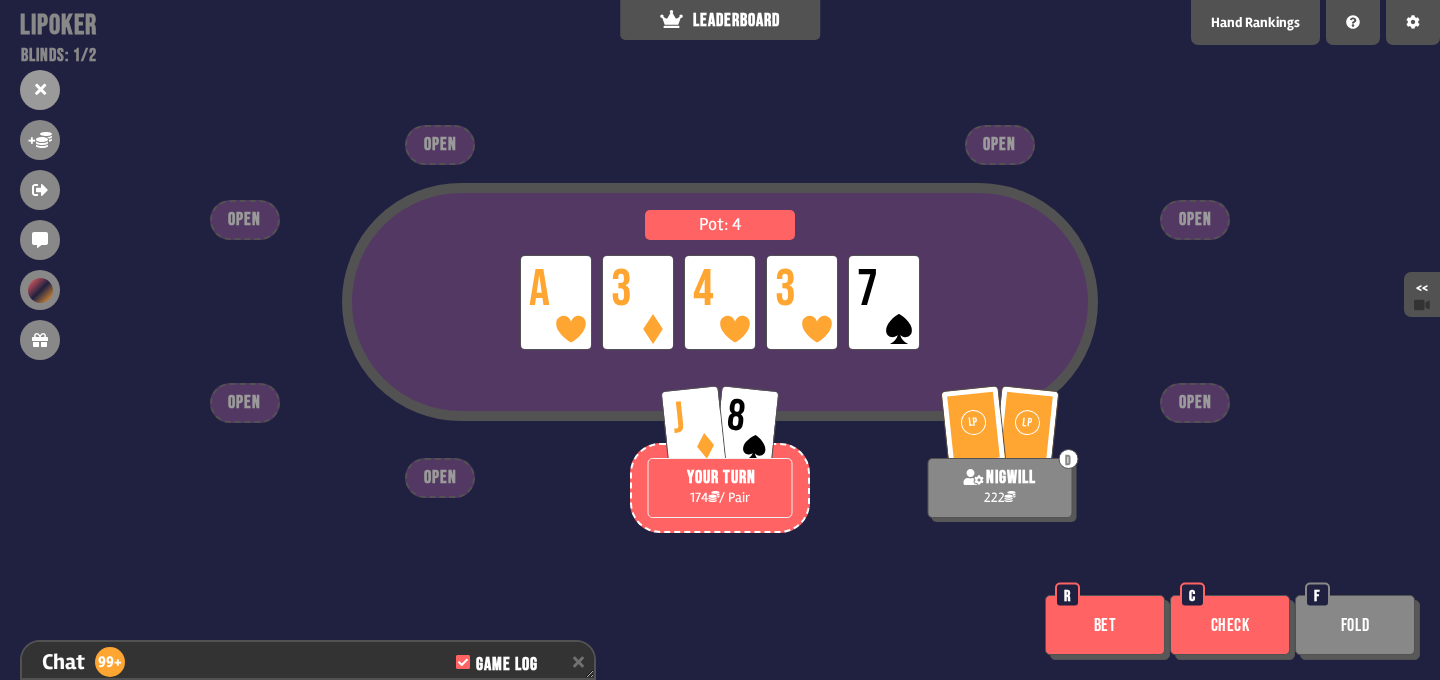 scroll, scrollTop: 4276, scrollLeft: 0, axis: vertical 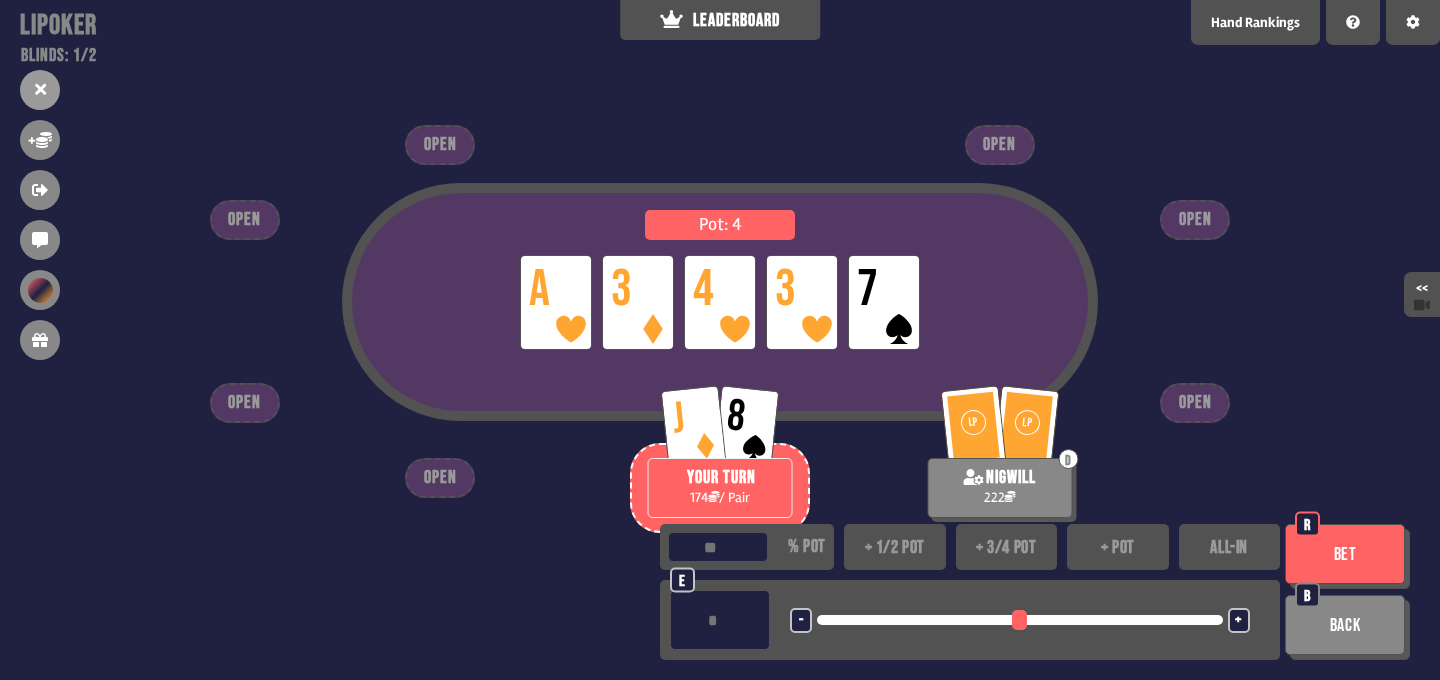 click on "ALL-IN" at bounding box center (1230, 547) 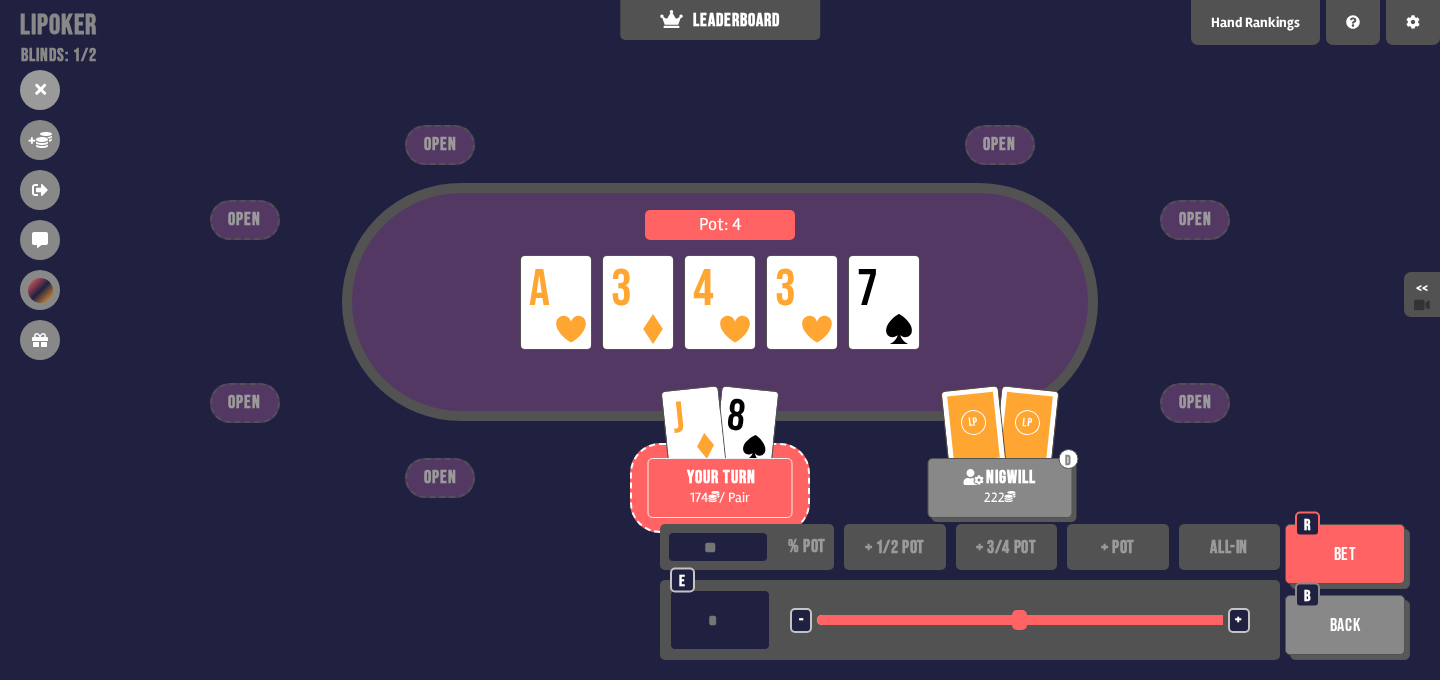 click on "Bet" at bounding box center (1345, 554) 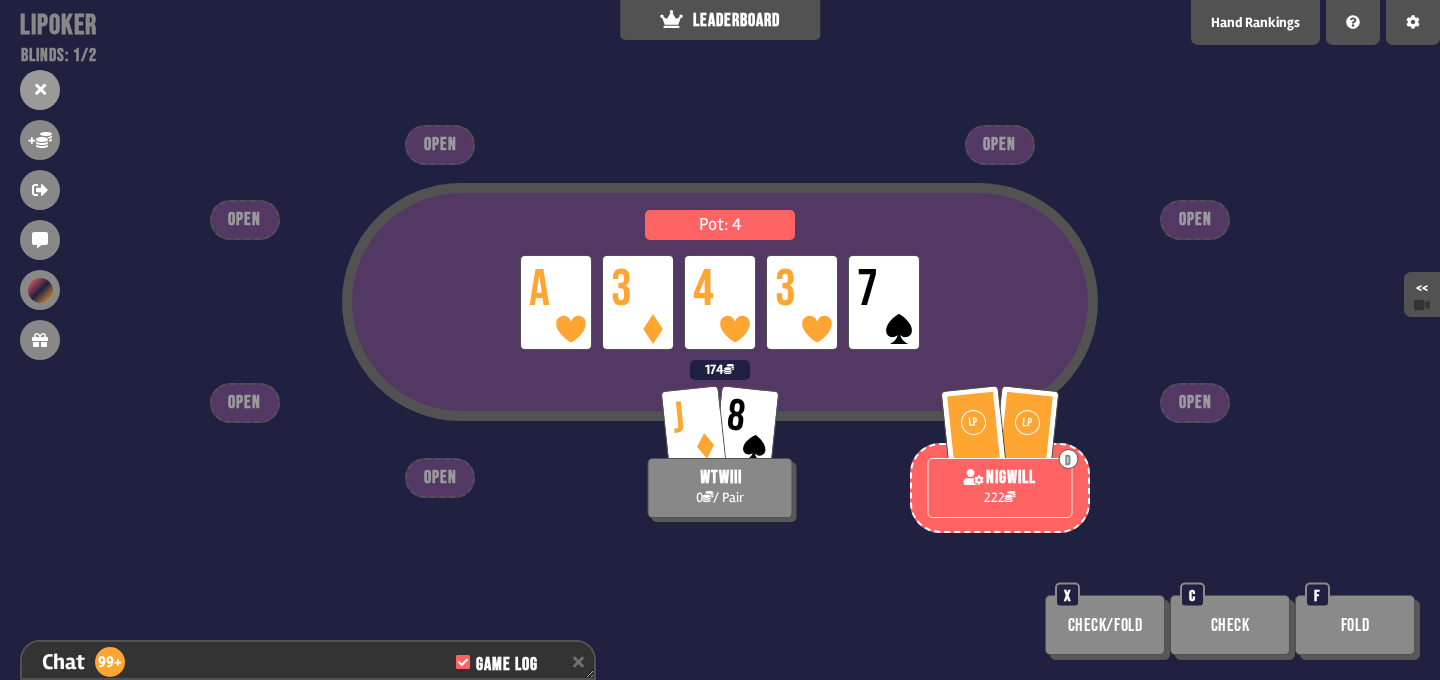 scroll, scrollTop: 4363, scrollLeft: 0, axis: vertical 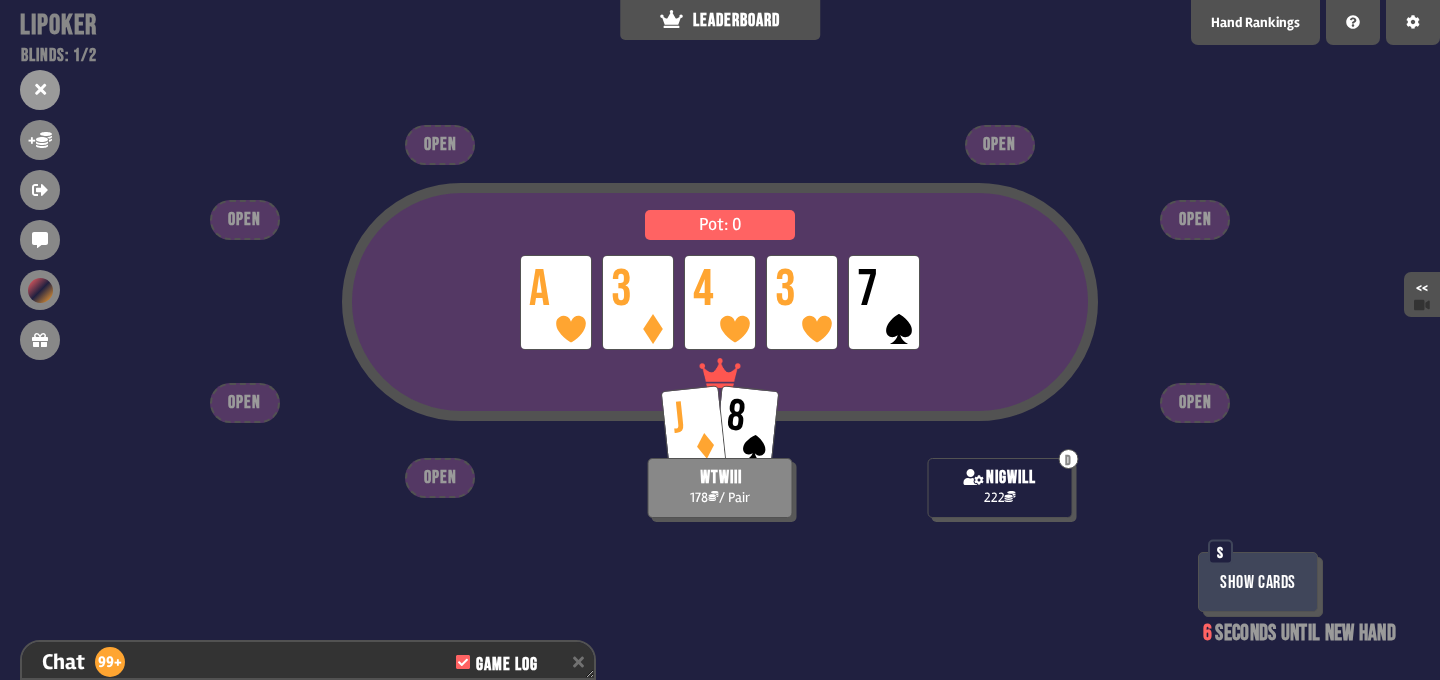 click on "Show Cards" at bounding box center (1258, 582) 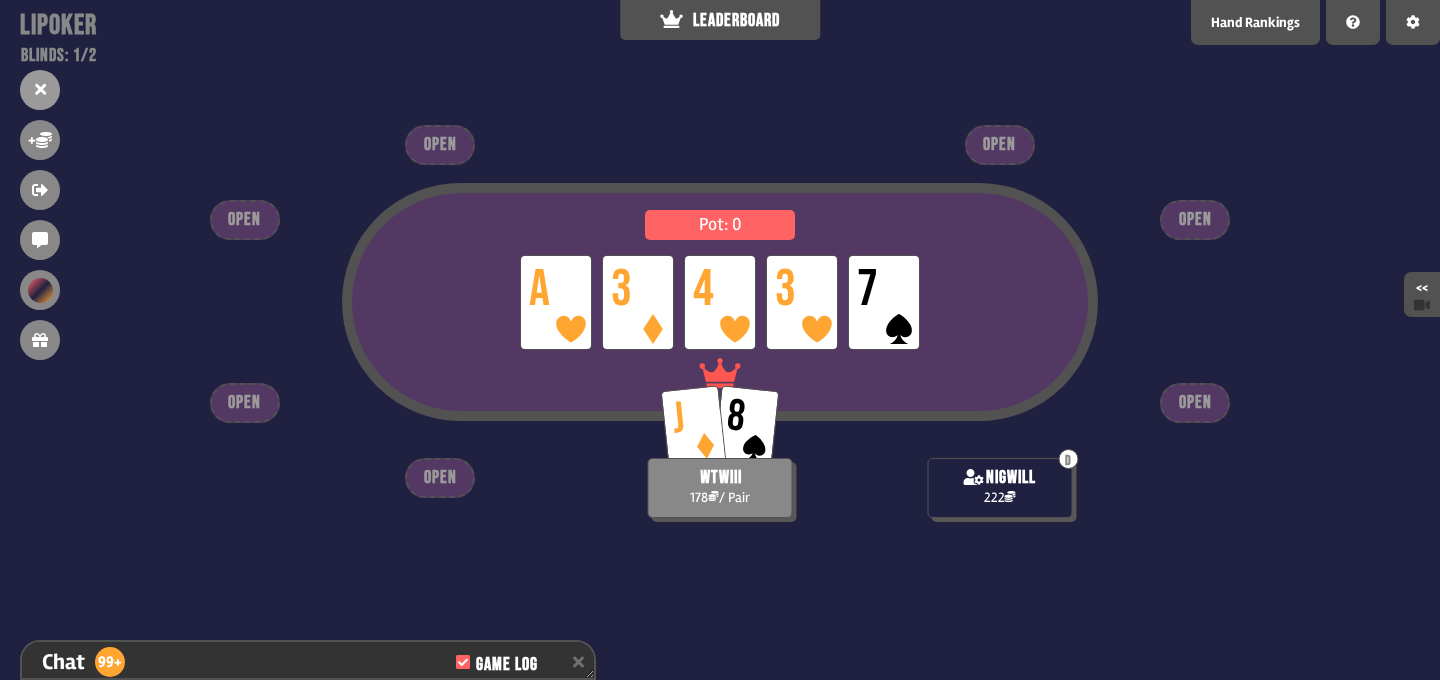 scroll, scrollTop: 4450, scrollLeft: 0, axis: vertical 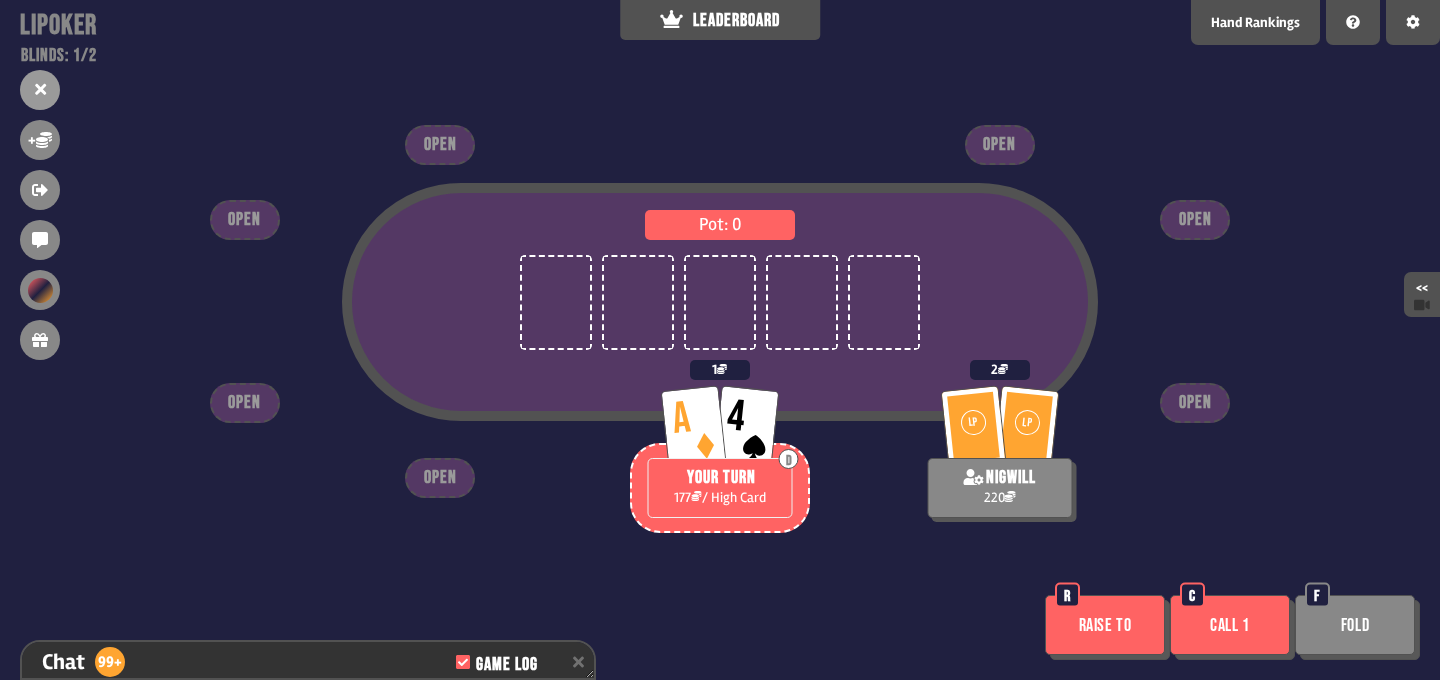 click on "C" at bounding box center (1192, 595) 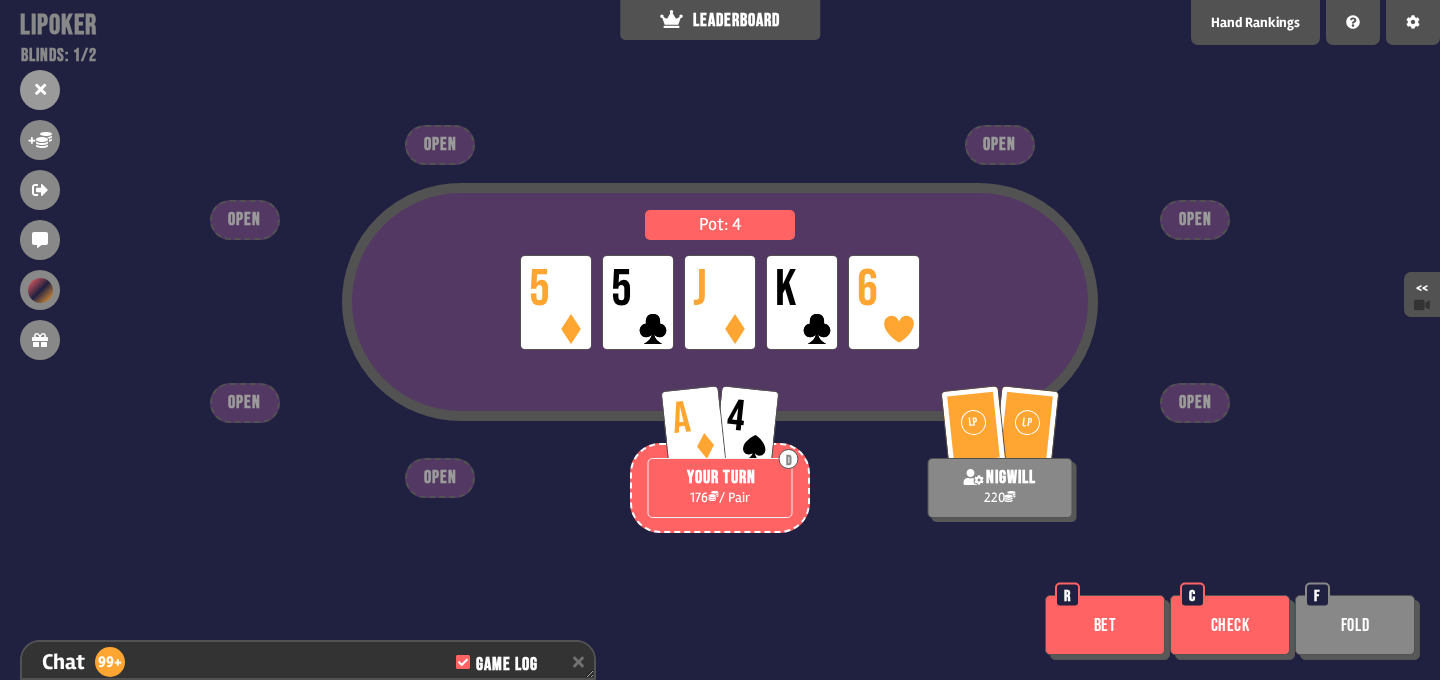 scroll, scrollTop: 4827, scrollLeft: 0, axis: vertical 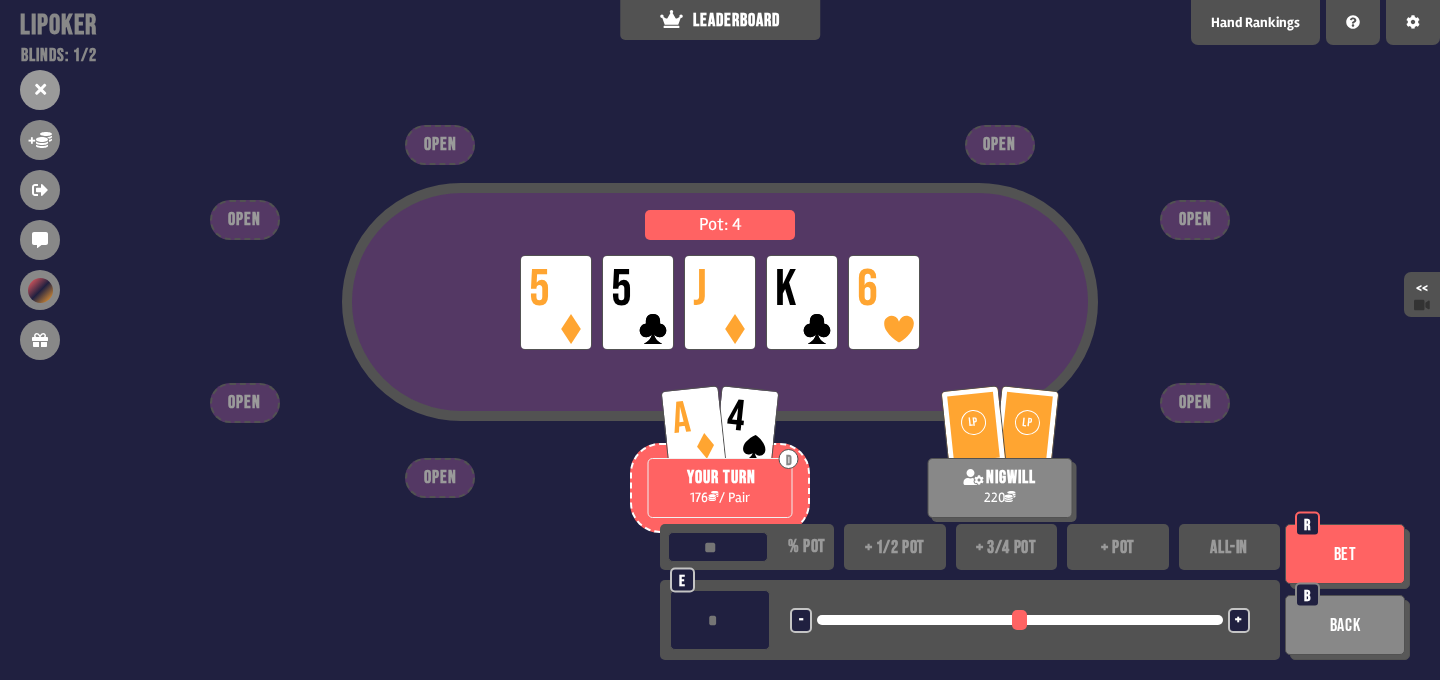 click on "ALL-IN" at bounding box center [1230, 547] 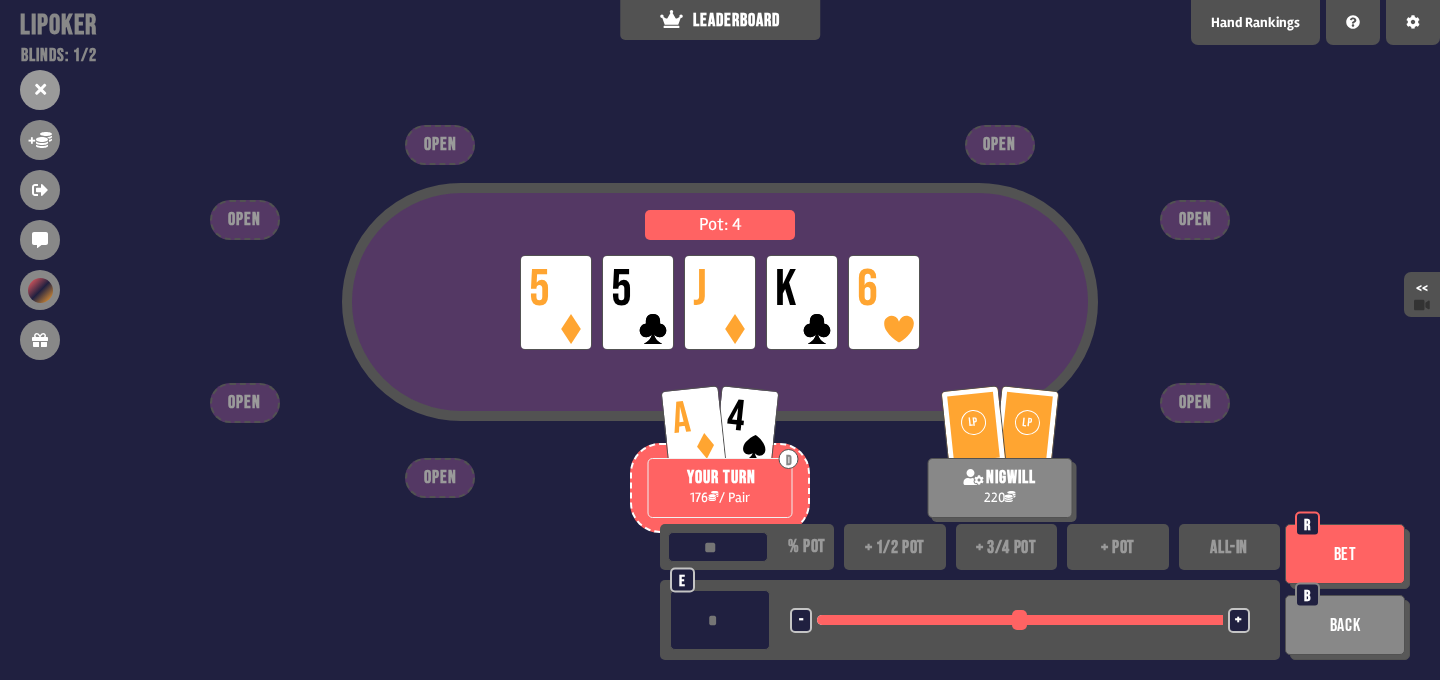 click on "Bet" at bounding box center [1345, 554] 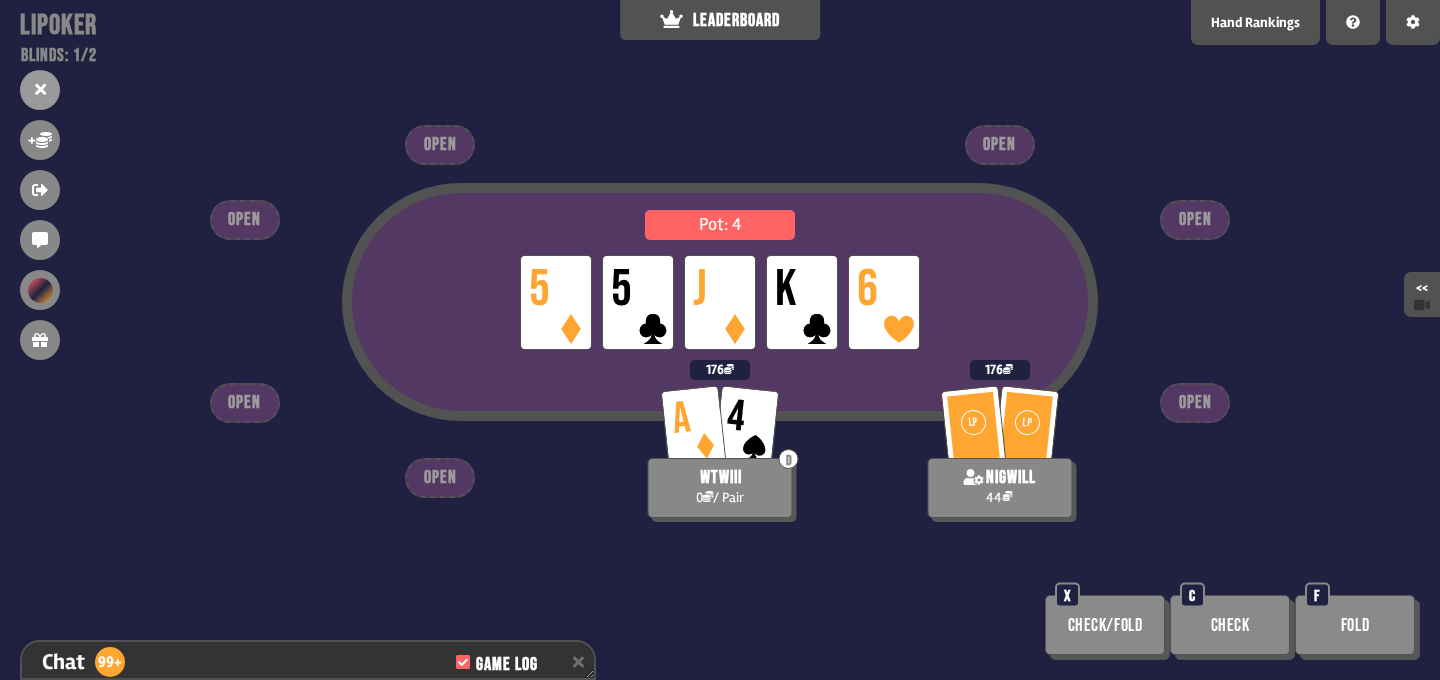 scroll, scrollTop: 4914, scrollLeft: 0, axis: vertical 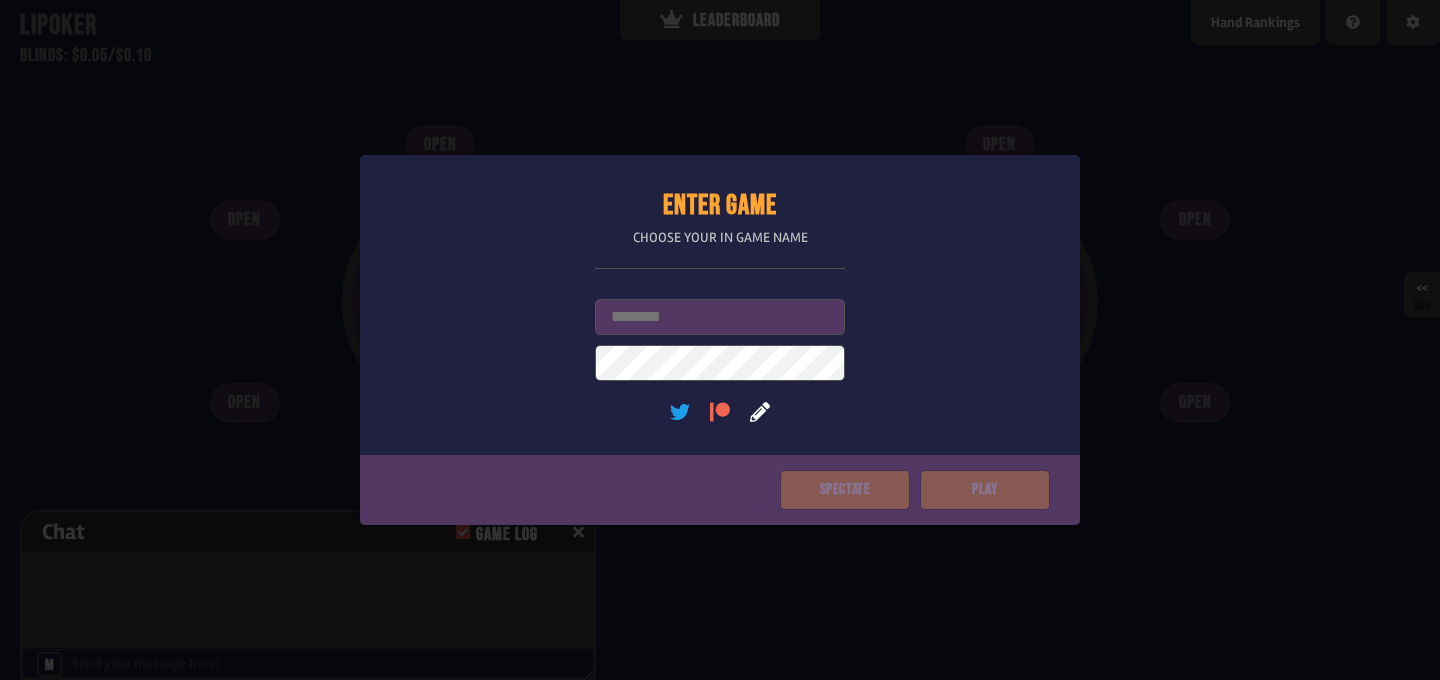 click on "Username" at bounding box center (720, 317) 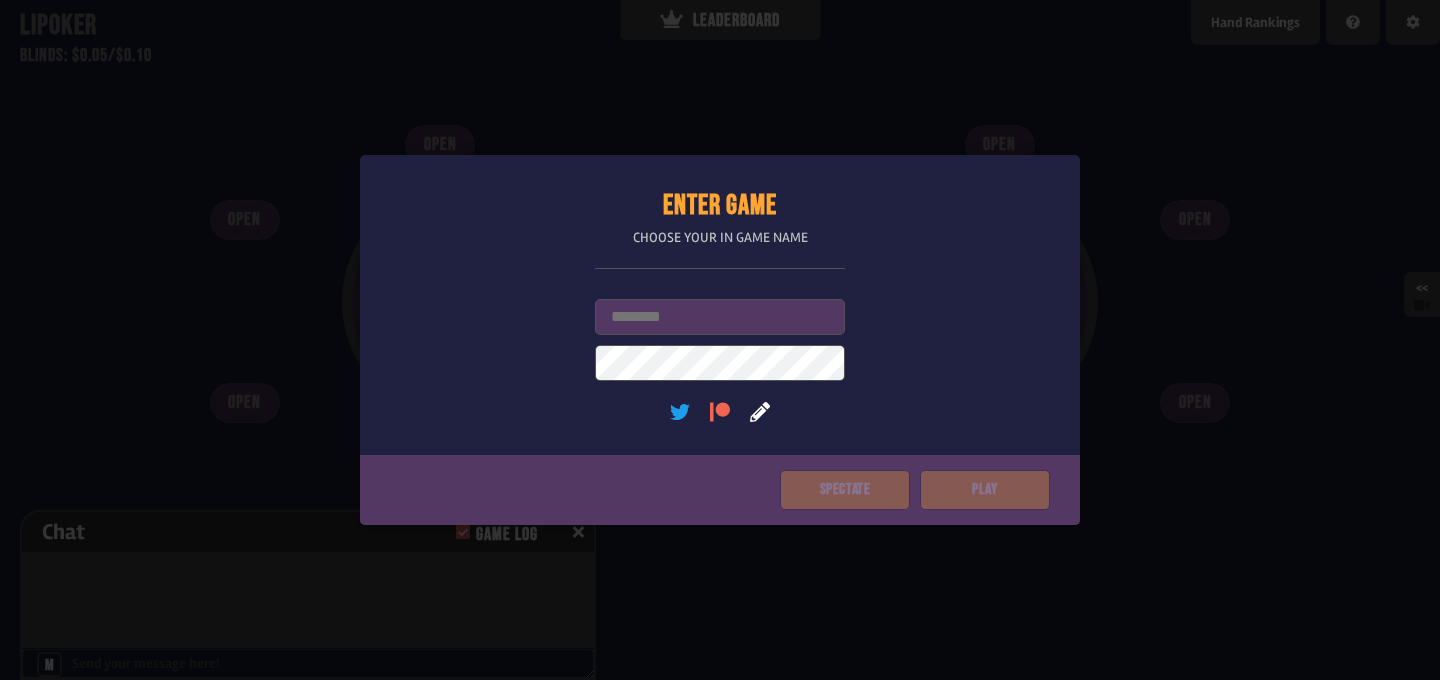 type on "*" 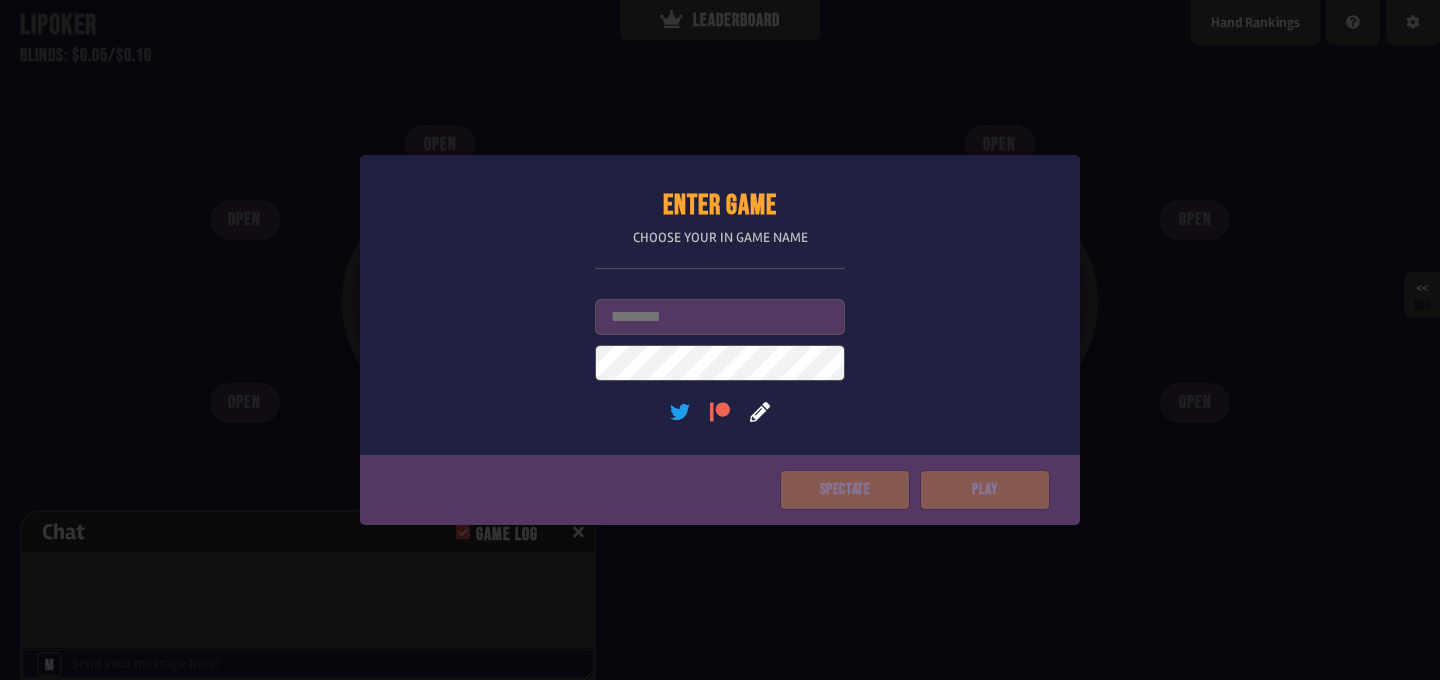 type on "*" 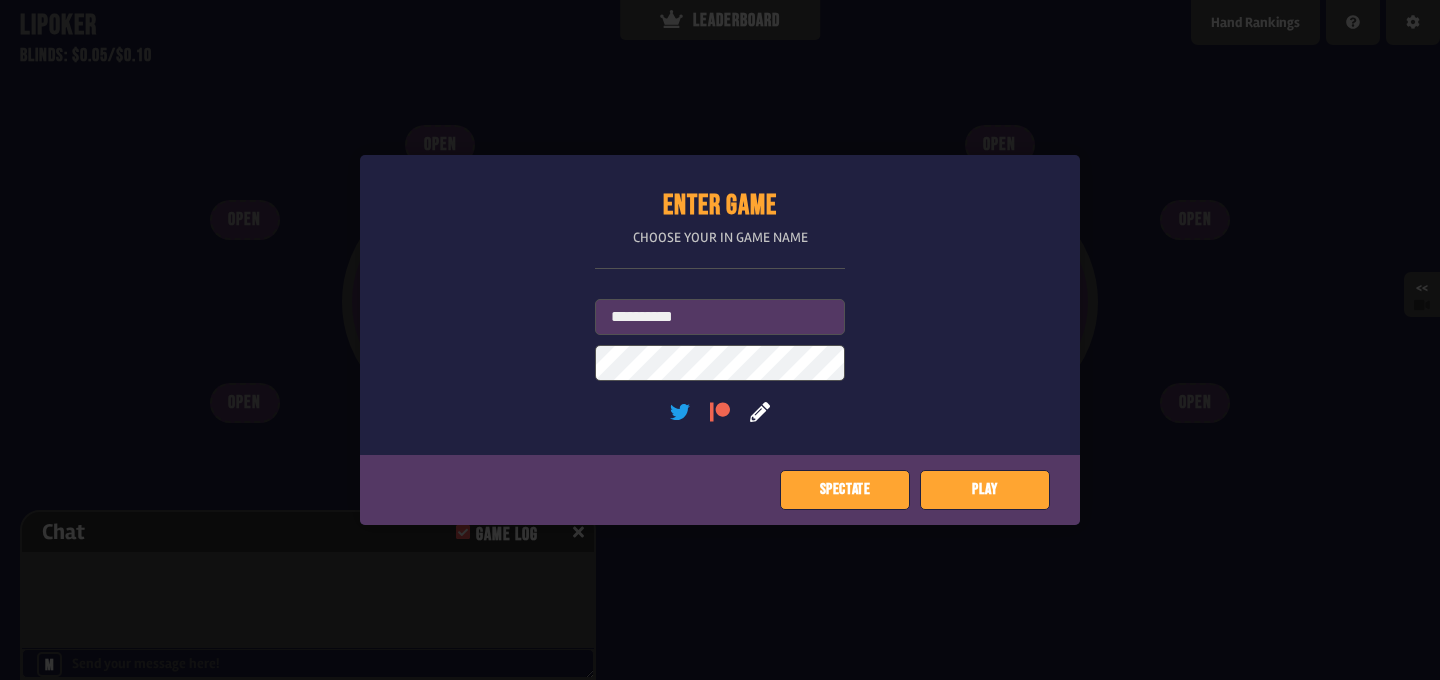 type on "**********" 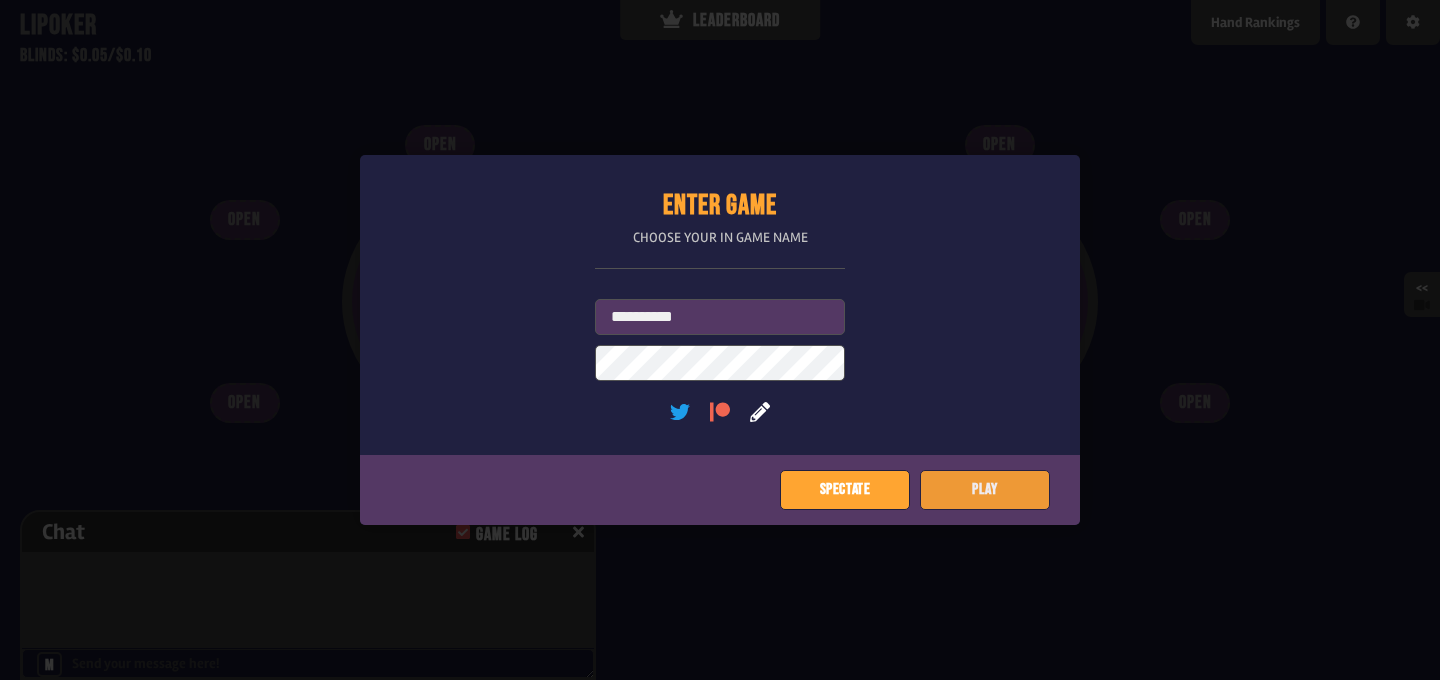 click on "Play" 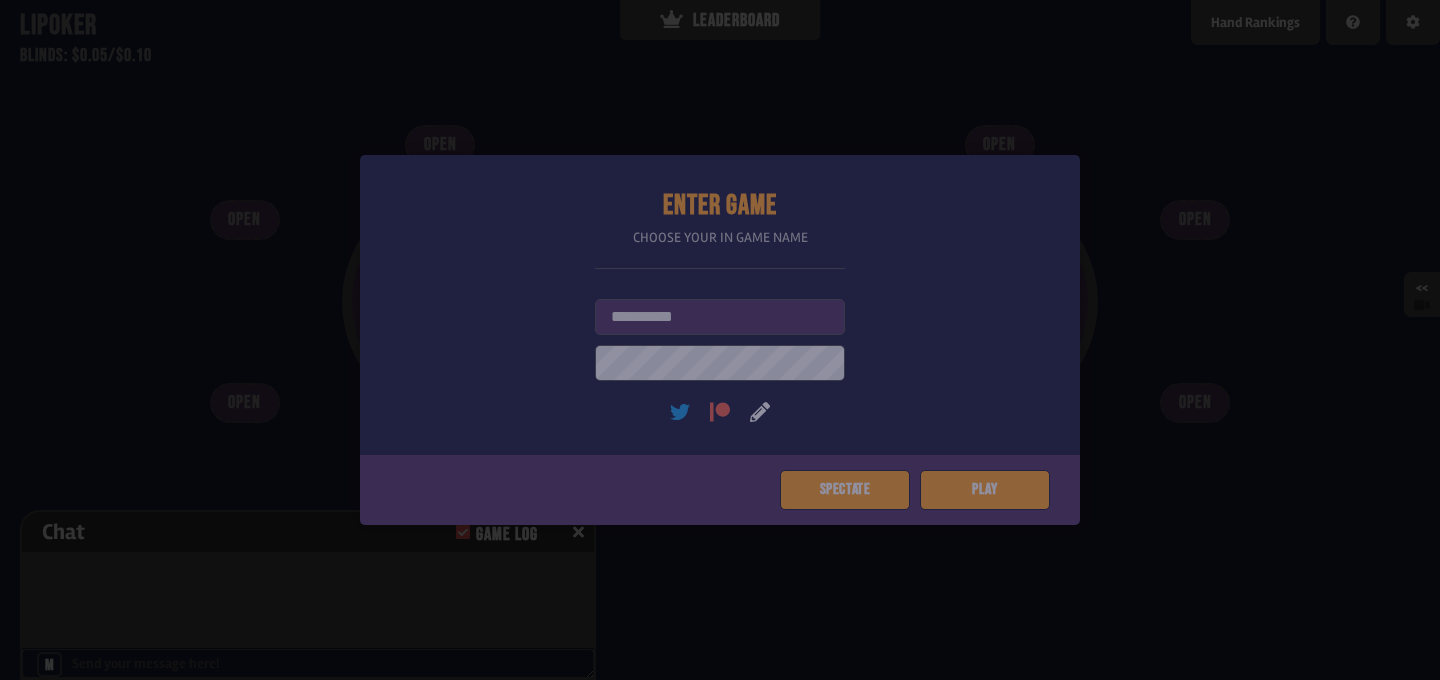 type on "*" 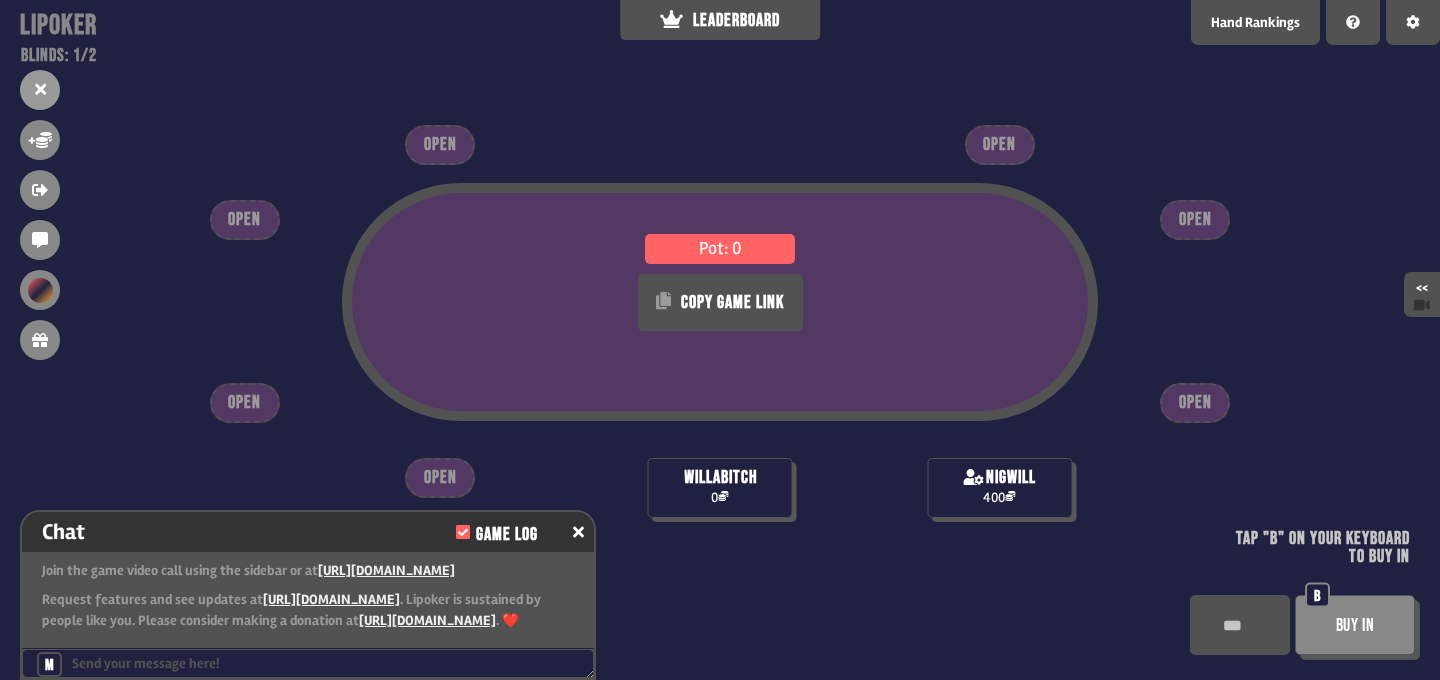 scroll, scrollTop: 38, scrollLeft: 0, axis: vertical 